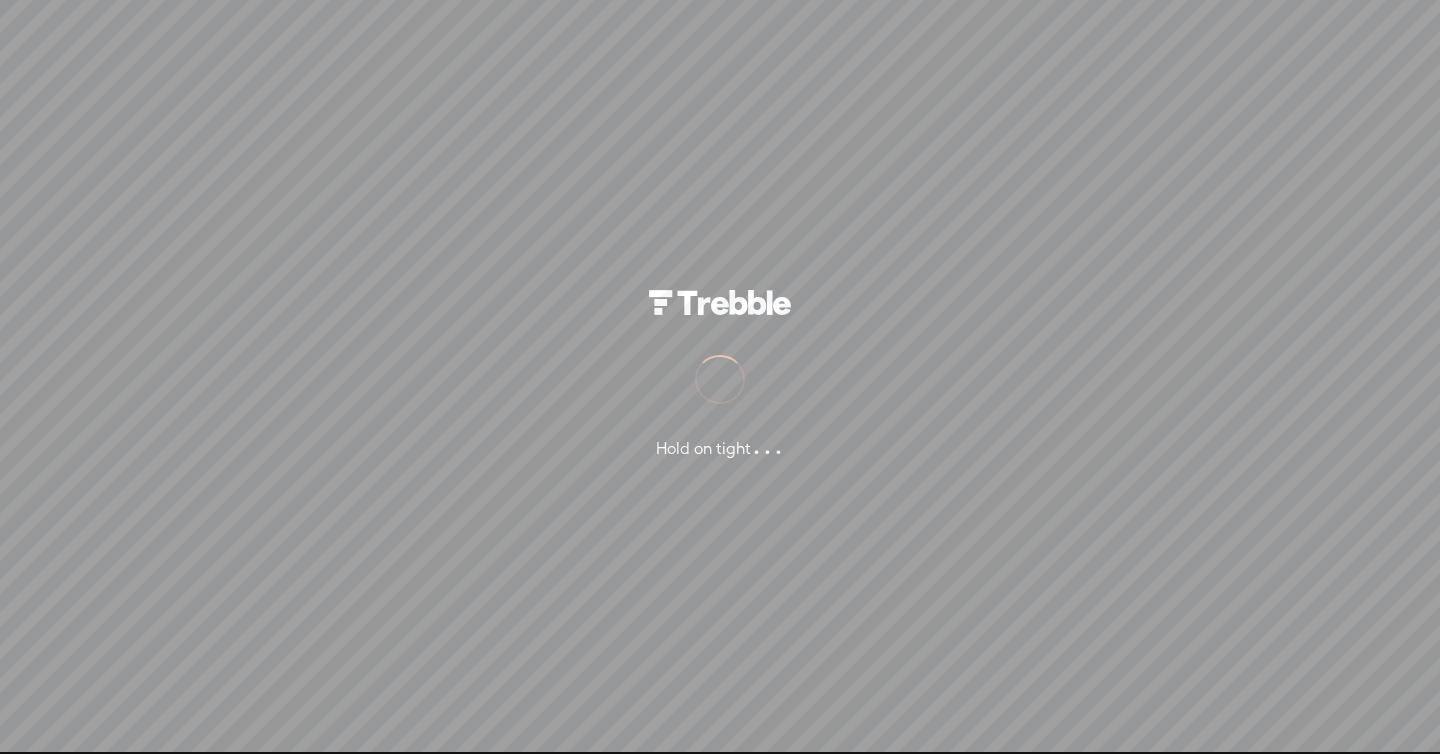 scroll, scrollTop: 0, scrollLeft: 0, axis: both 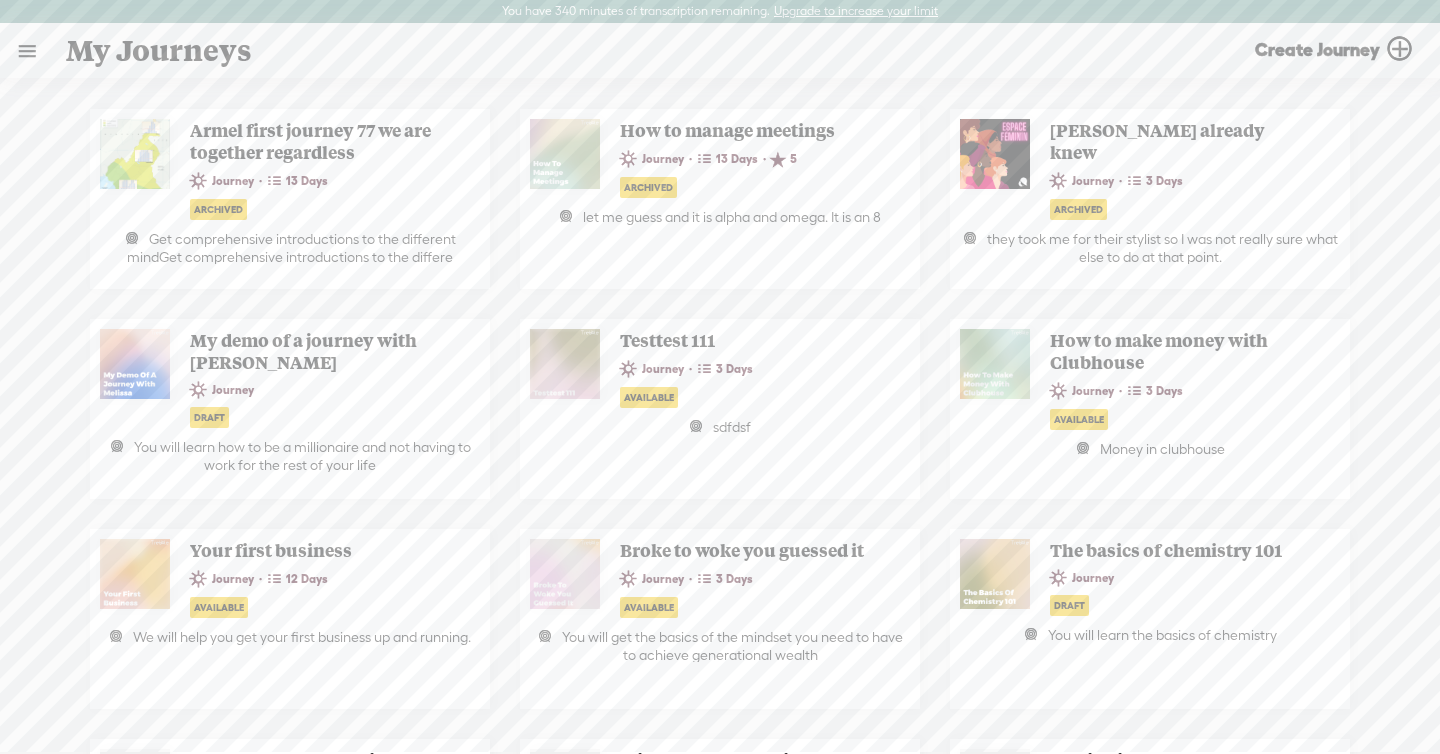 click at bounding box center (27, 51) 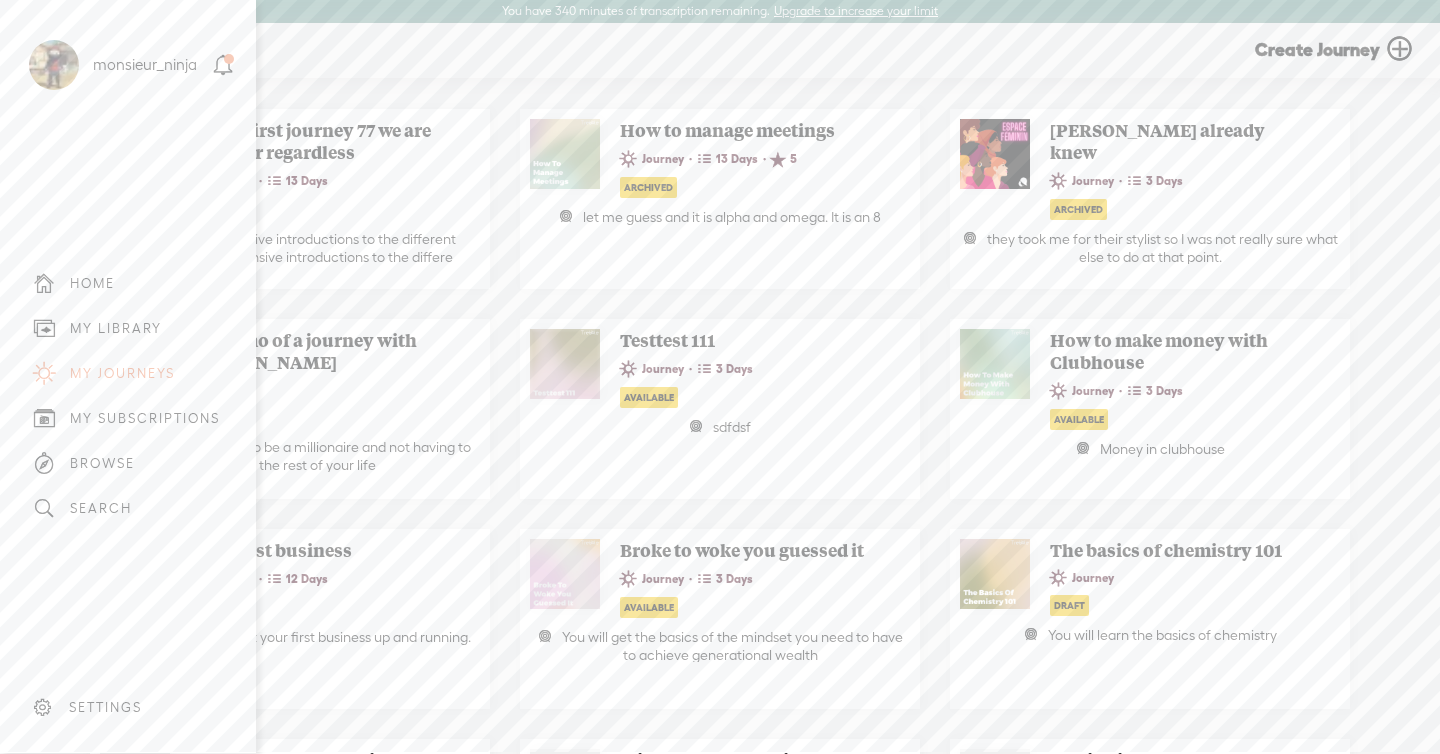 click on "MY LIBRARY" at bounding box center (128, 328) 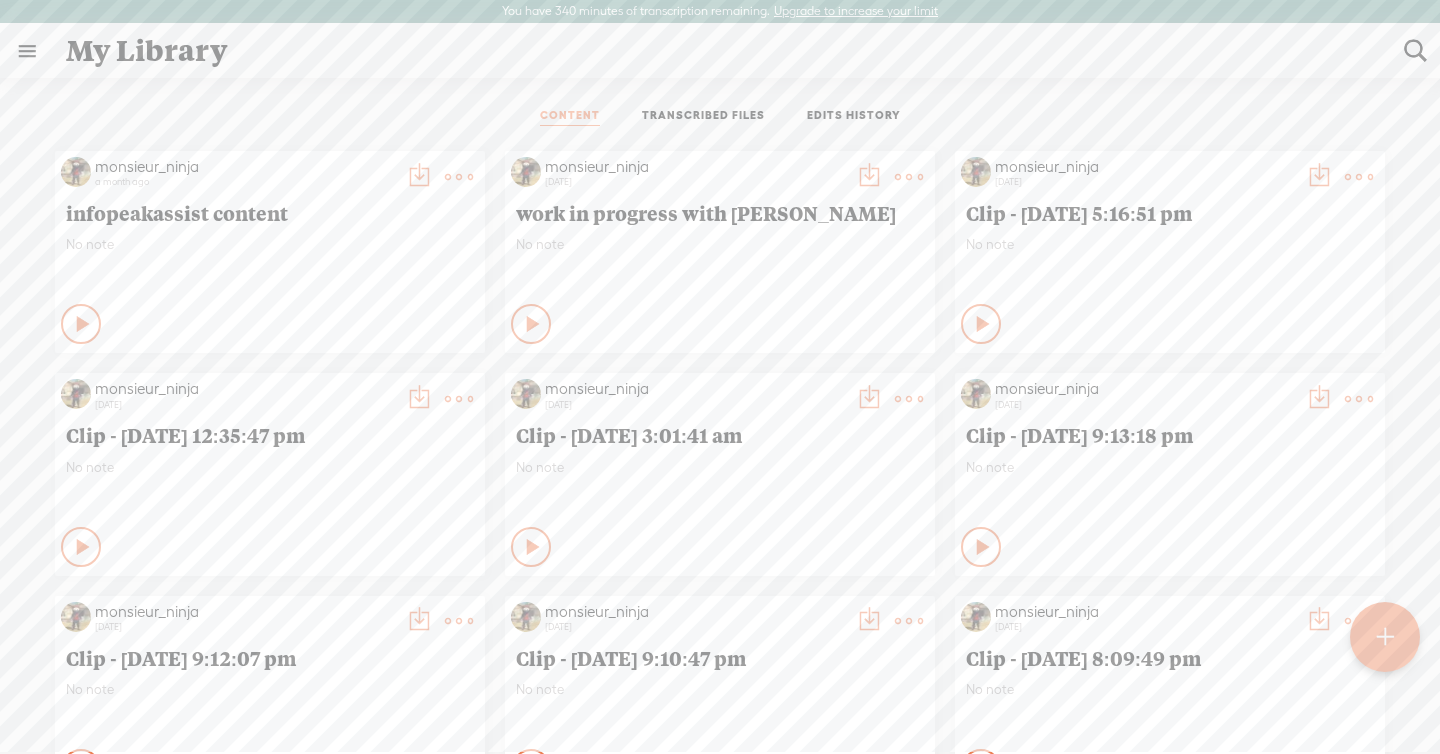 click on "CONTENT
TRANSCRIBED FILES
EDITS HISTORY" at bounding box center [720, 117] 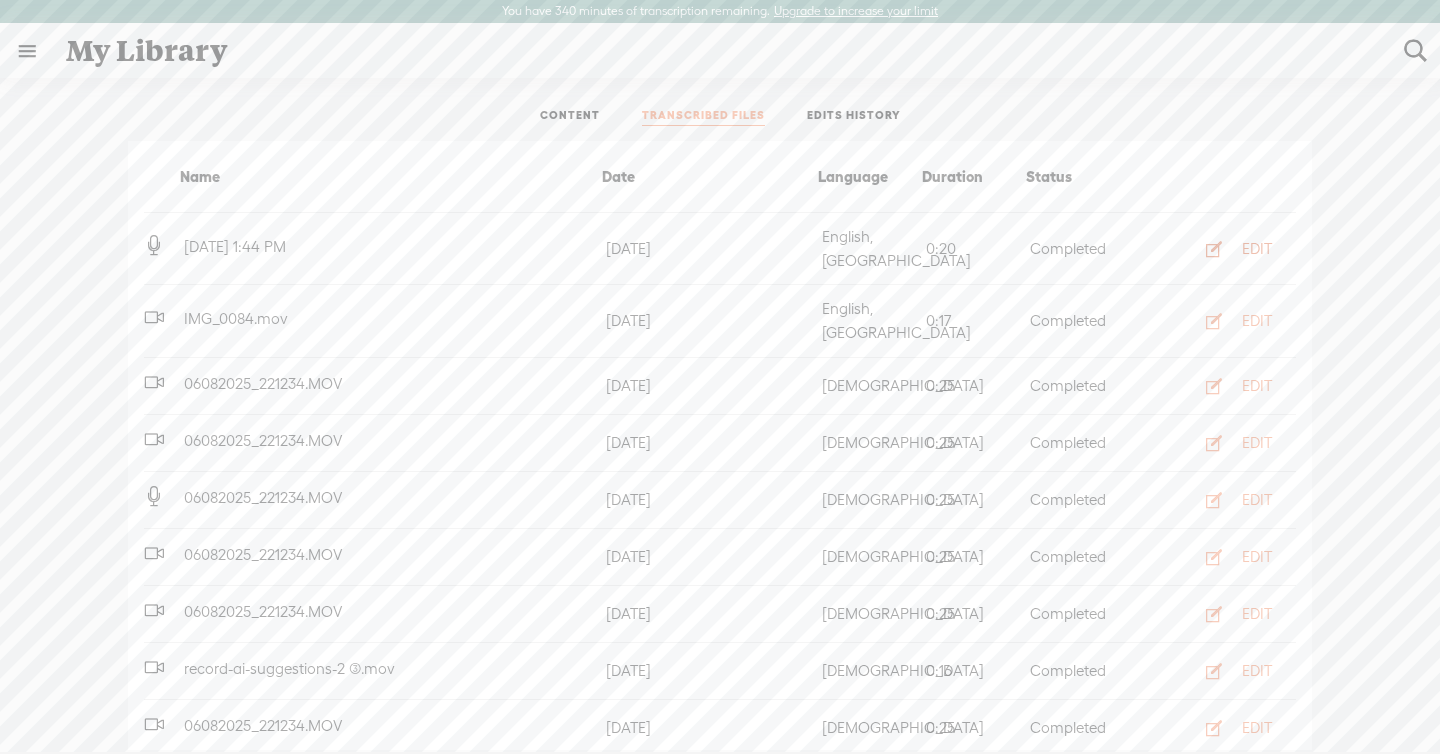 click on "EDIT" at bounding box center [1233, 249] 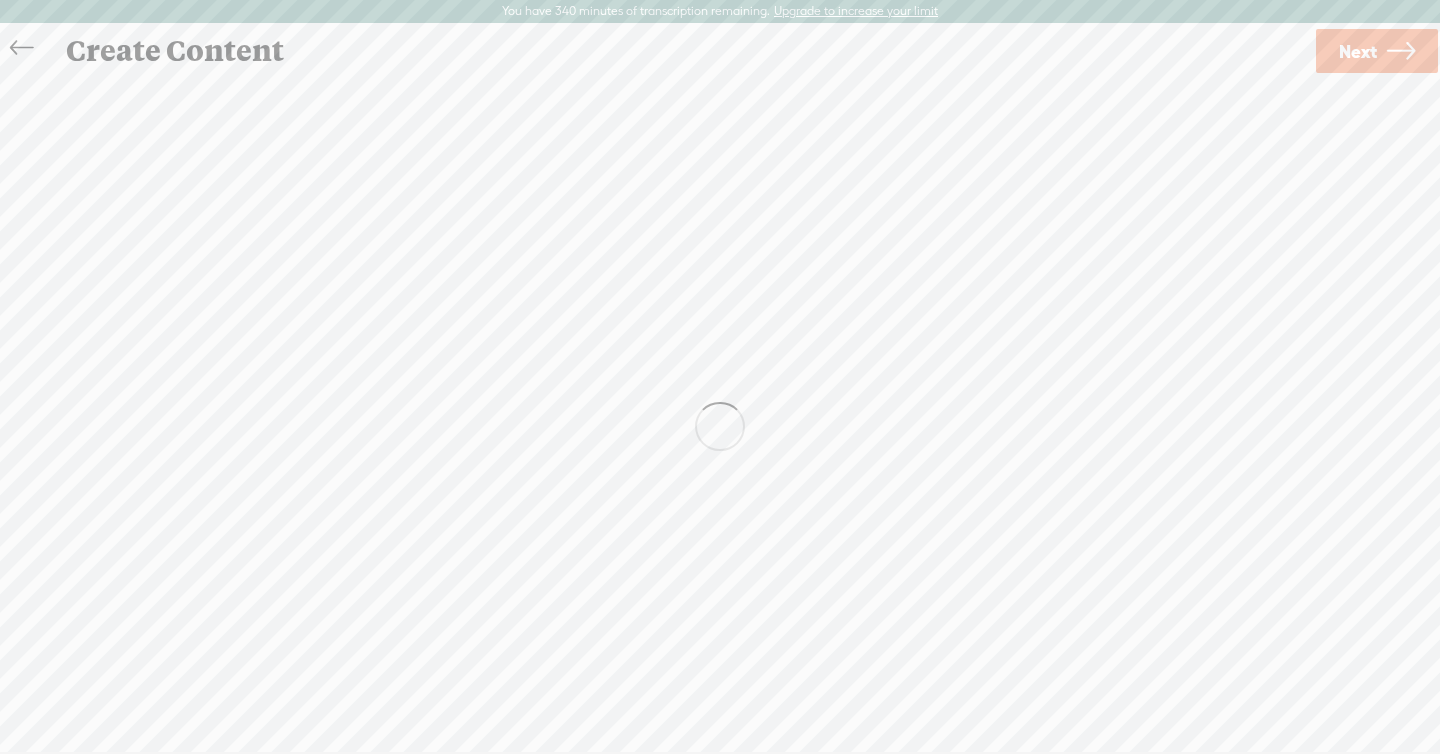 scroll, scrollTop: 1, scrollLeft: 0, axis: vertical 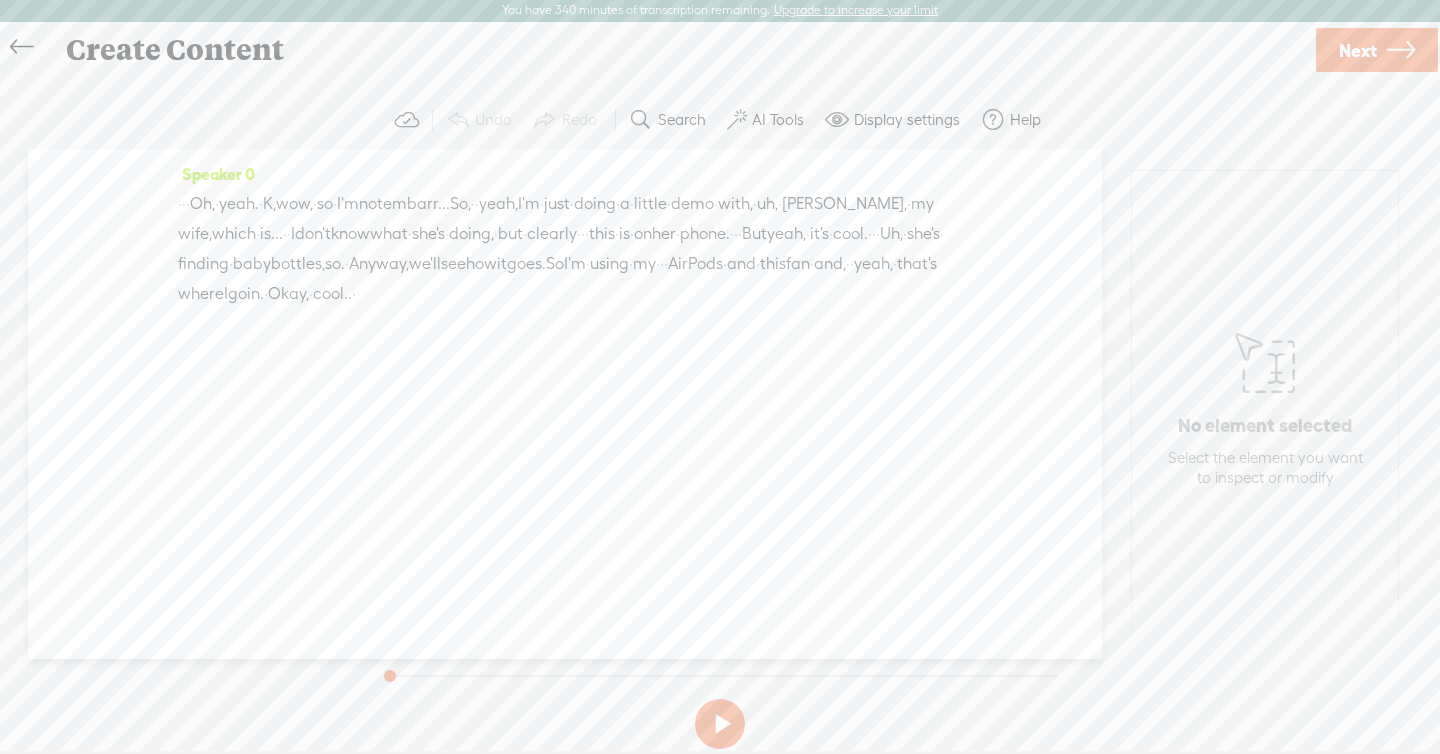 click on "Oh," at bounding box center (202, 204) 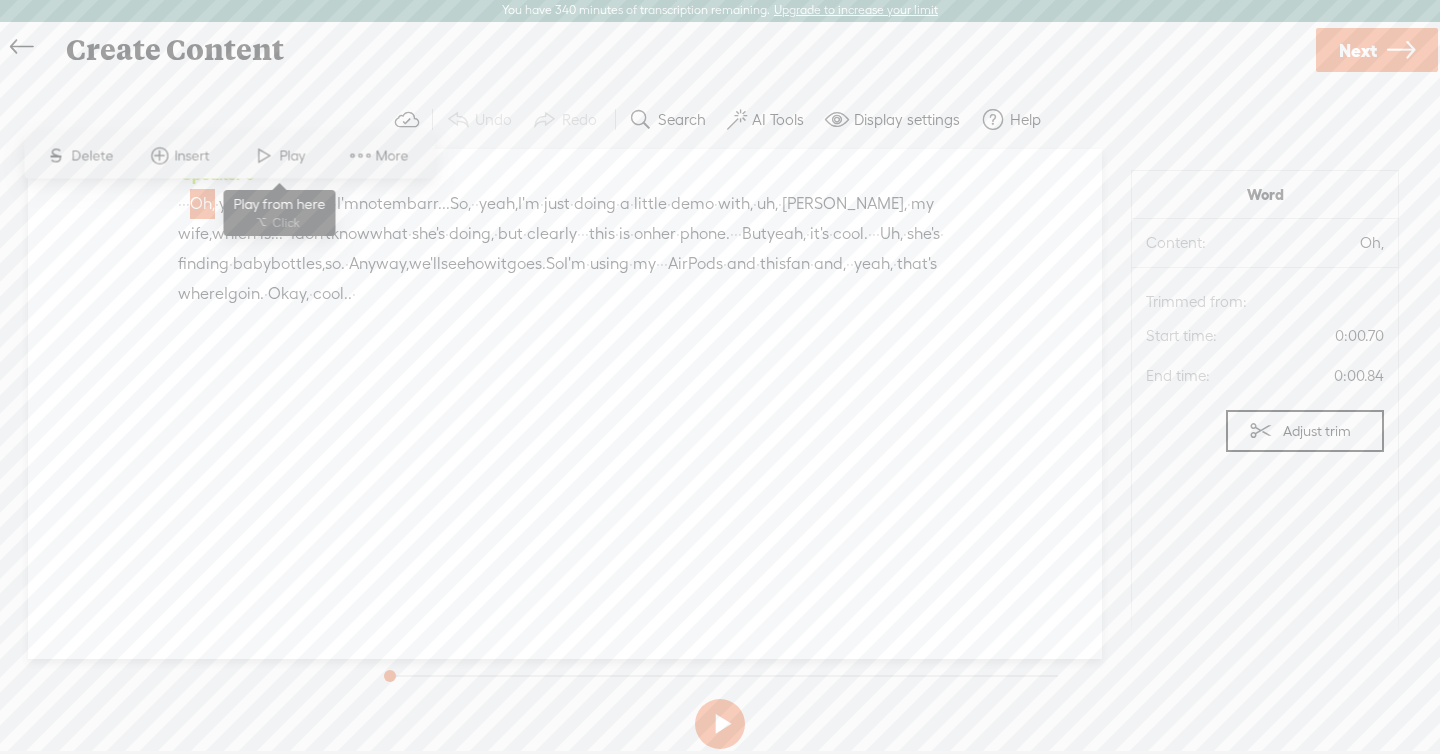click on "Play" at bounding box center (294, 156) 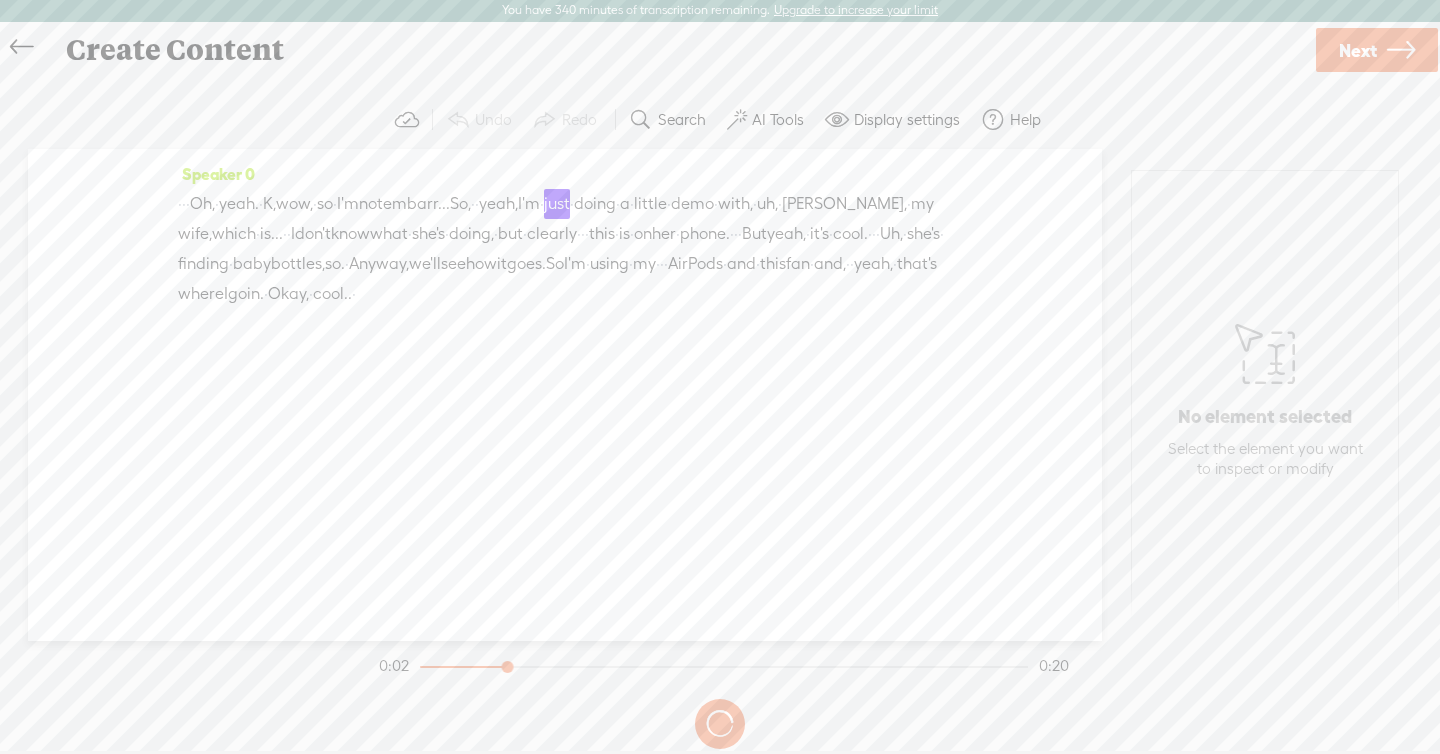 click on "AI Tools" at bounding box center [778, 120] 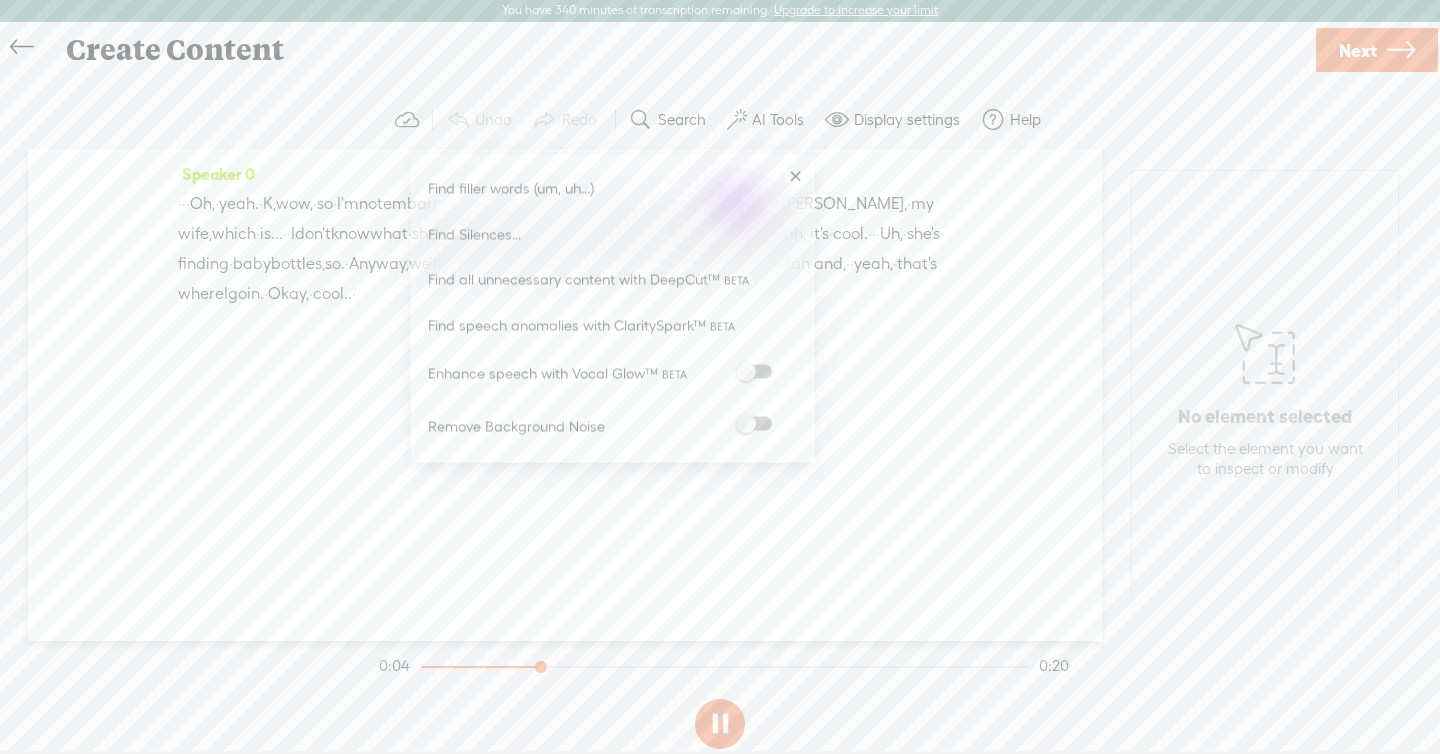 click at bounding box center [754, 423] 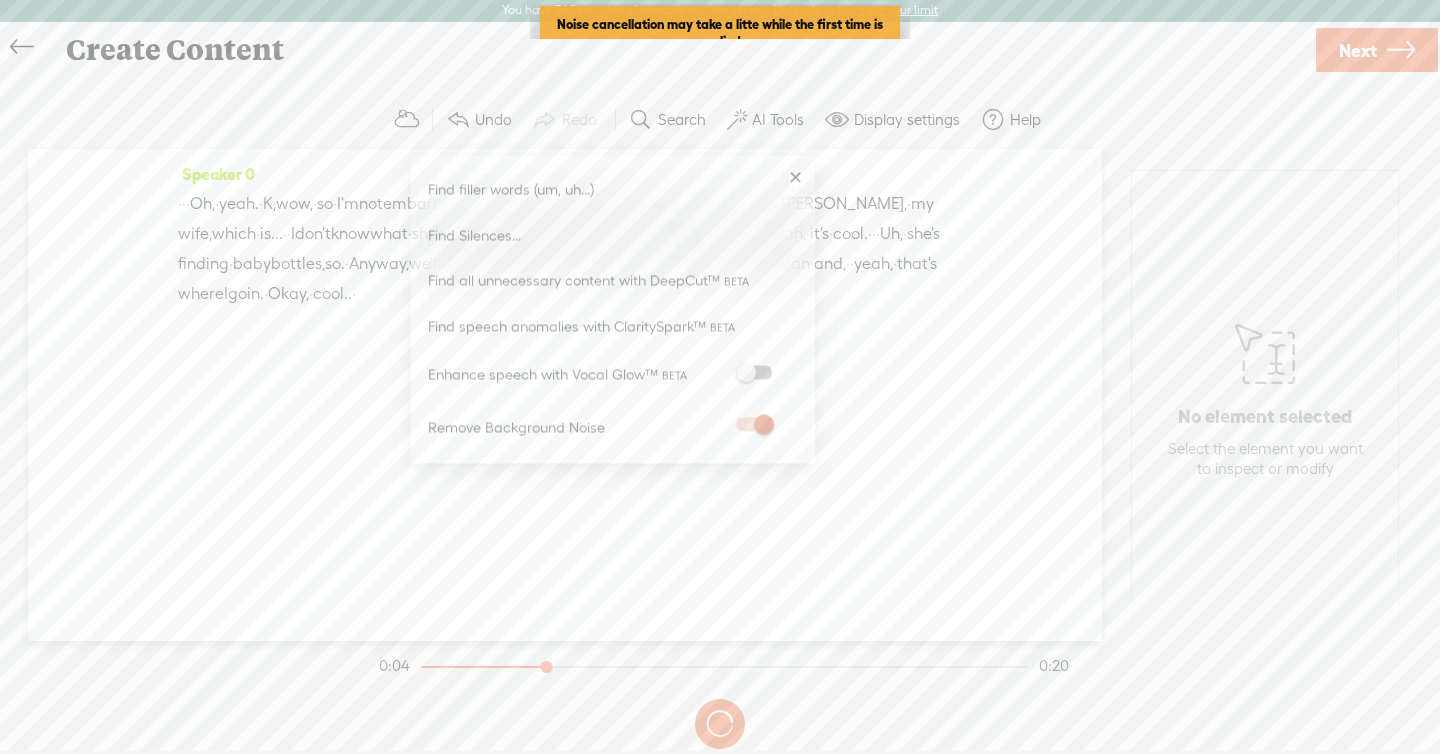 scroll, scrollTop: 0, scrollLeft: 0, axis: both 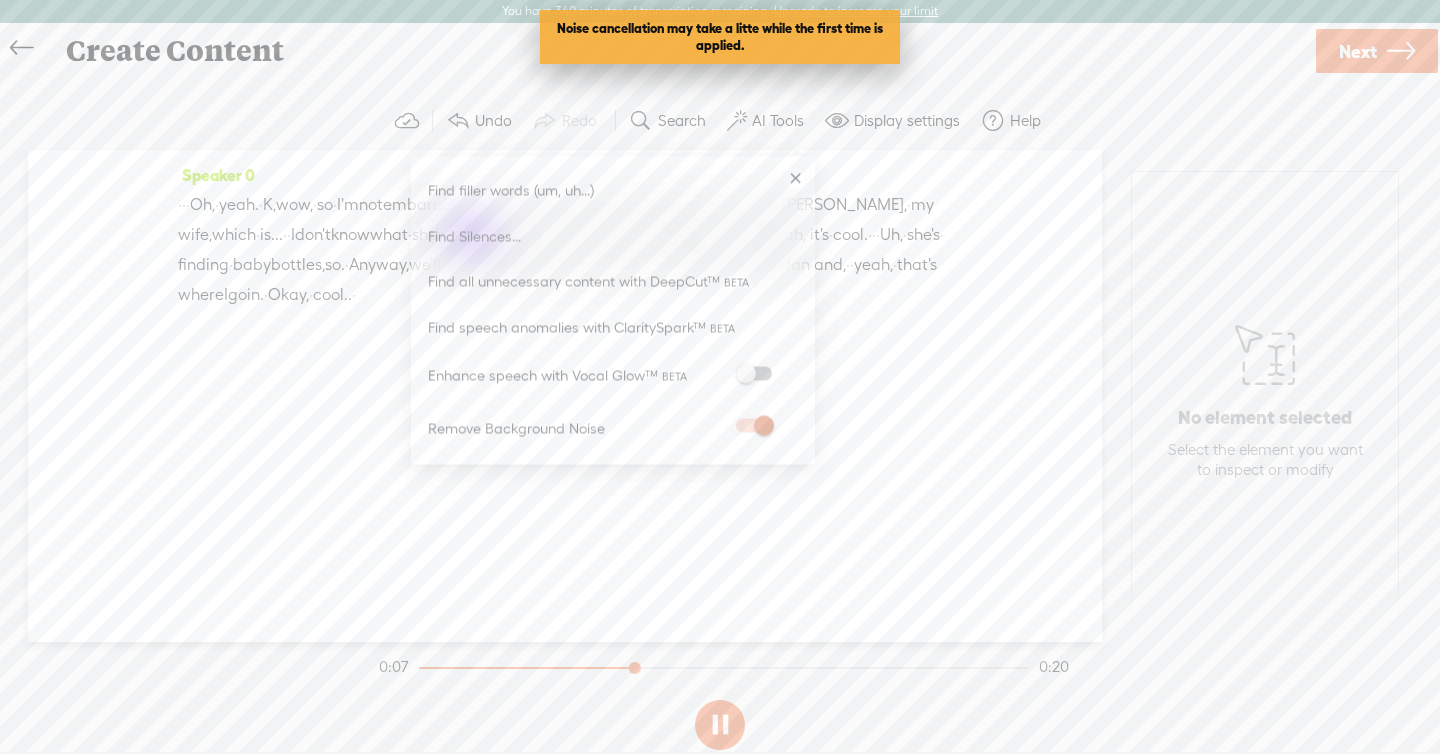 click at bounding box center [720, 725] 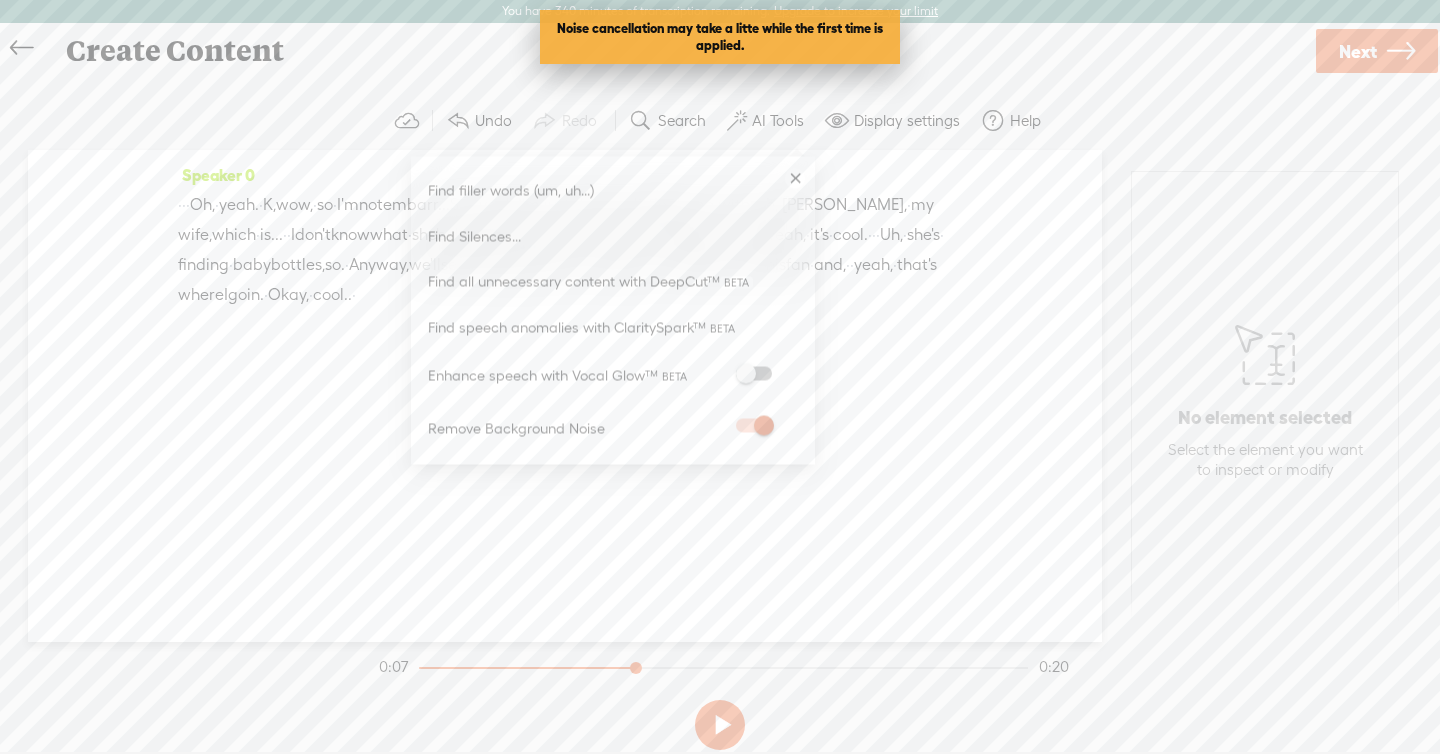 click on "my" at bounding box center (922, 205) 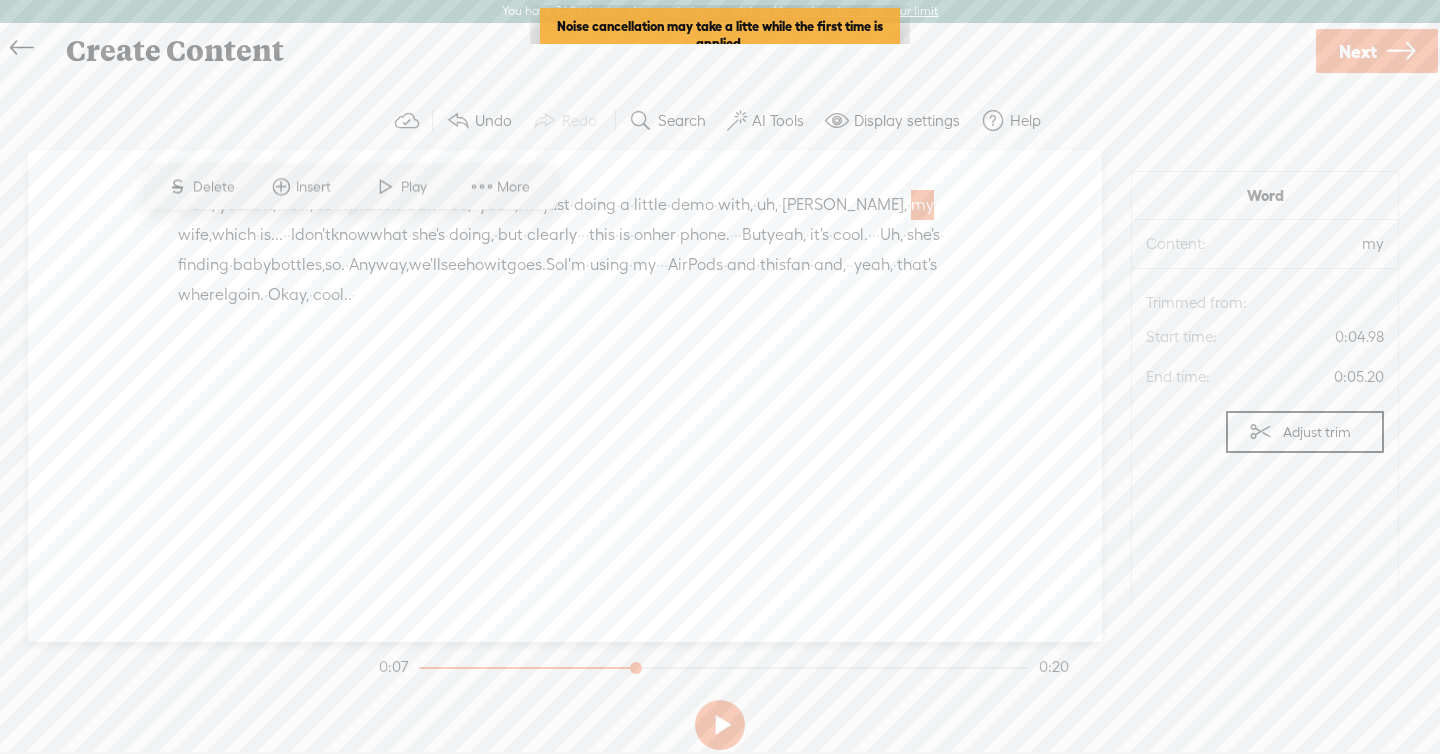 click on "yeah," at bounding box center [786, 235] 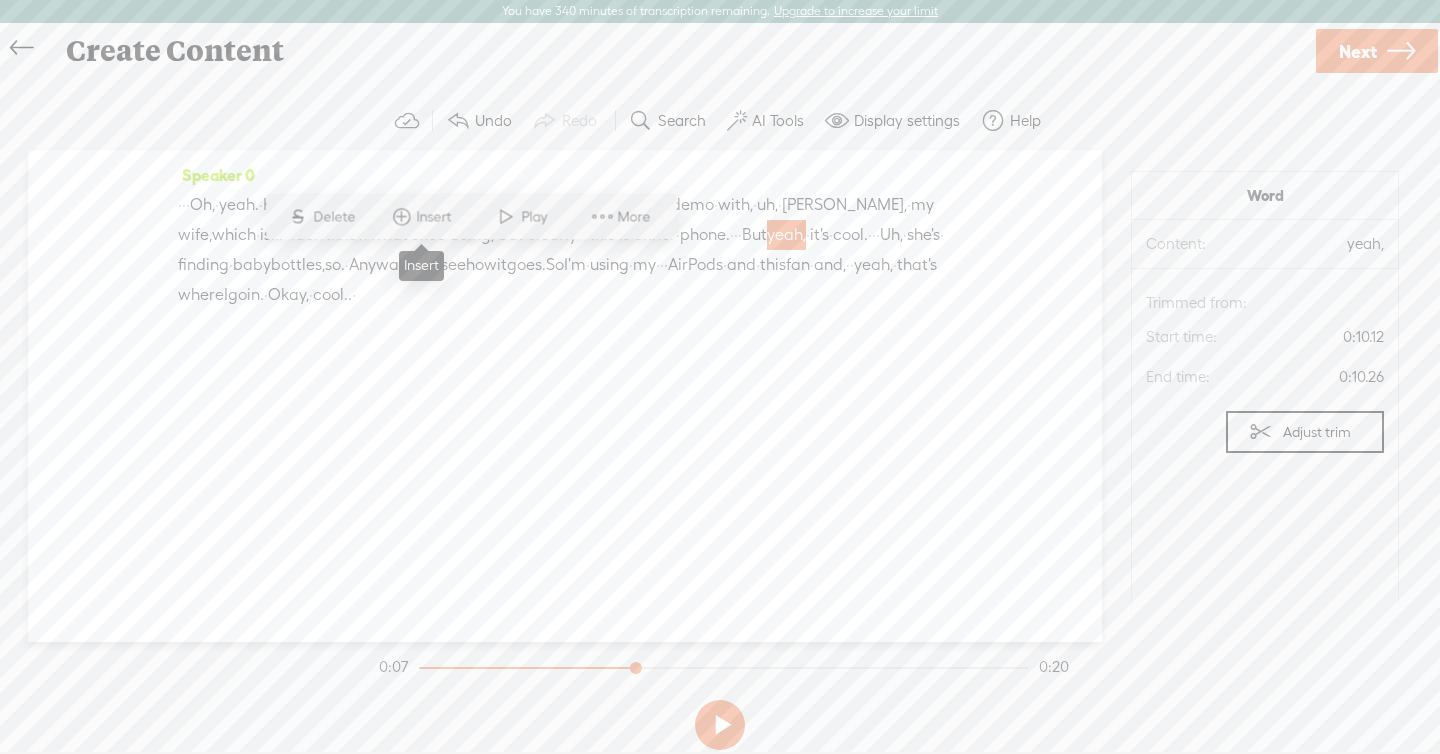 click at bounding box center (402, 217) 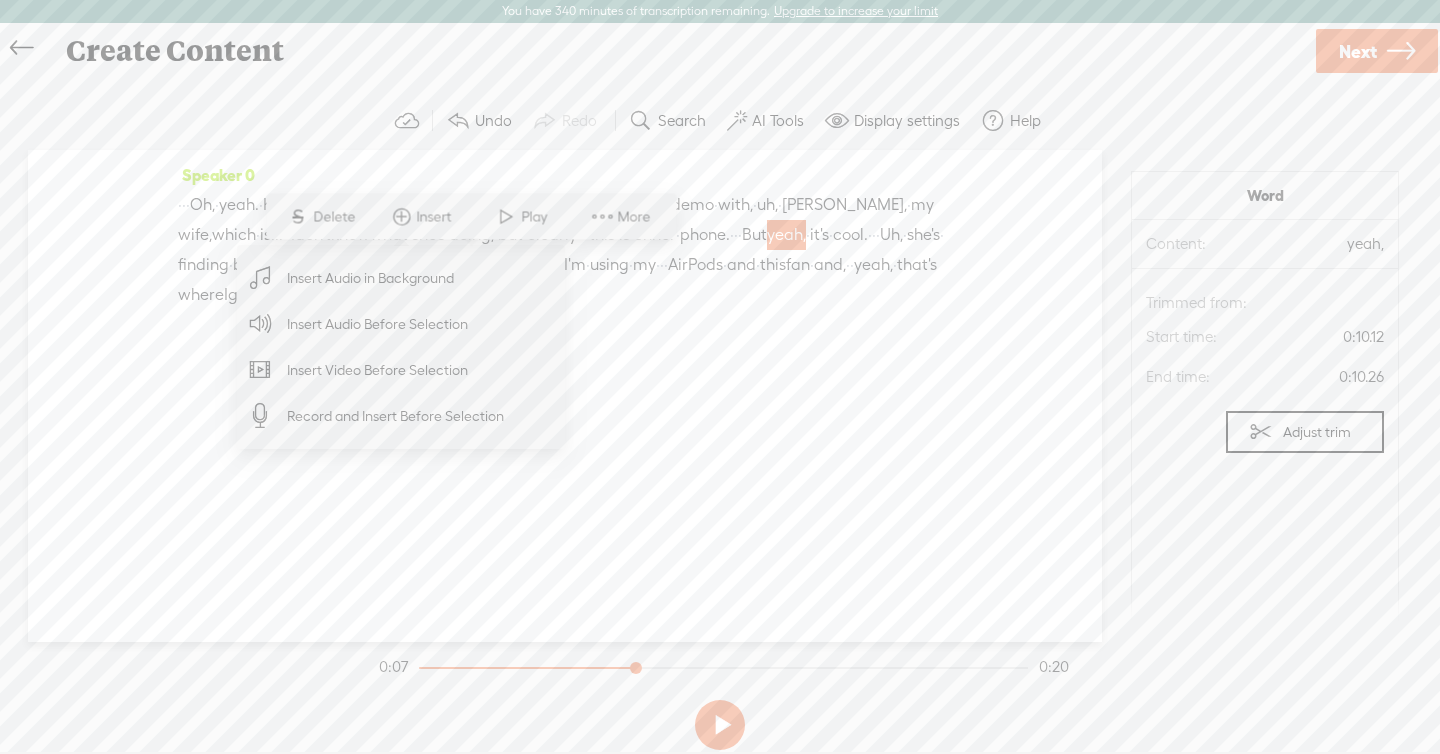 click on "Insert Audio Before Selection" at bounding box center (378, 324) 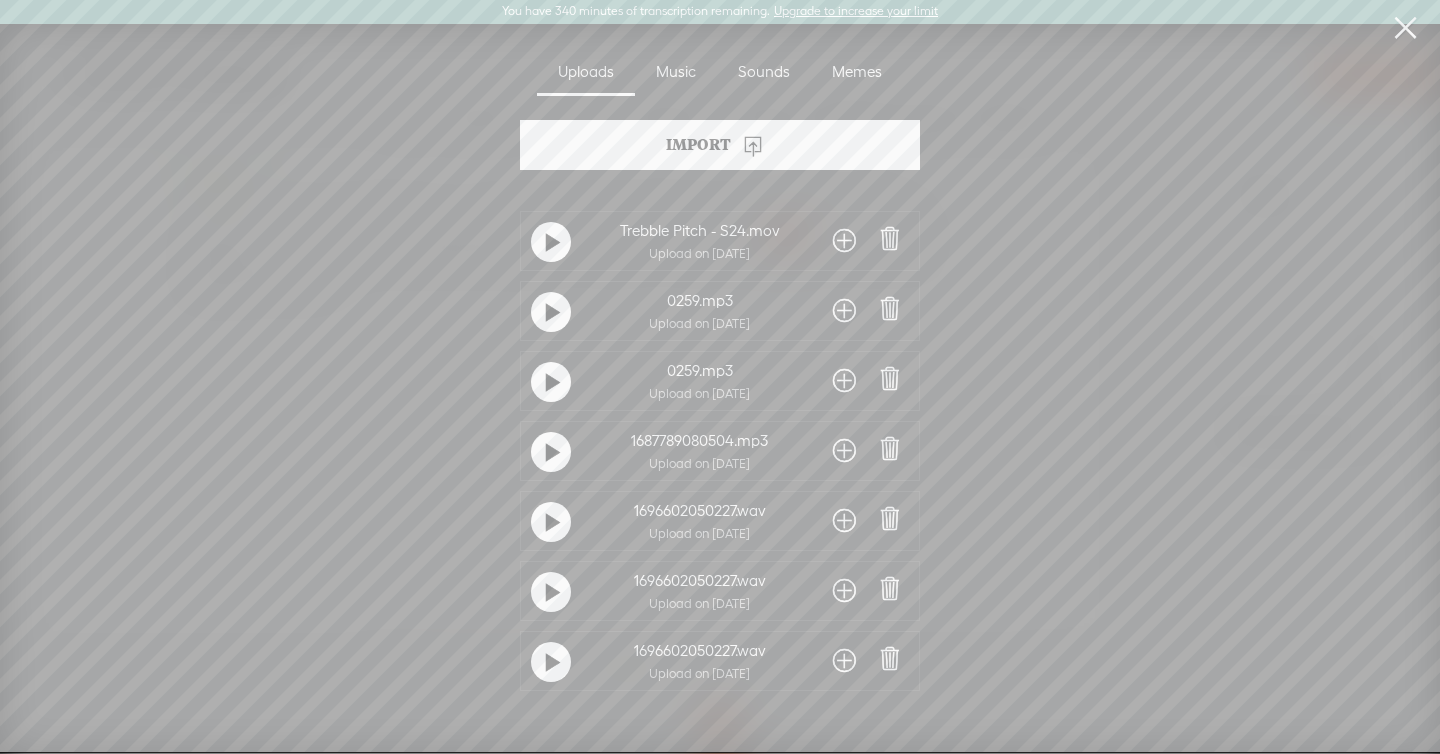 click on "Sounds" at bounding box center (764, 73) 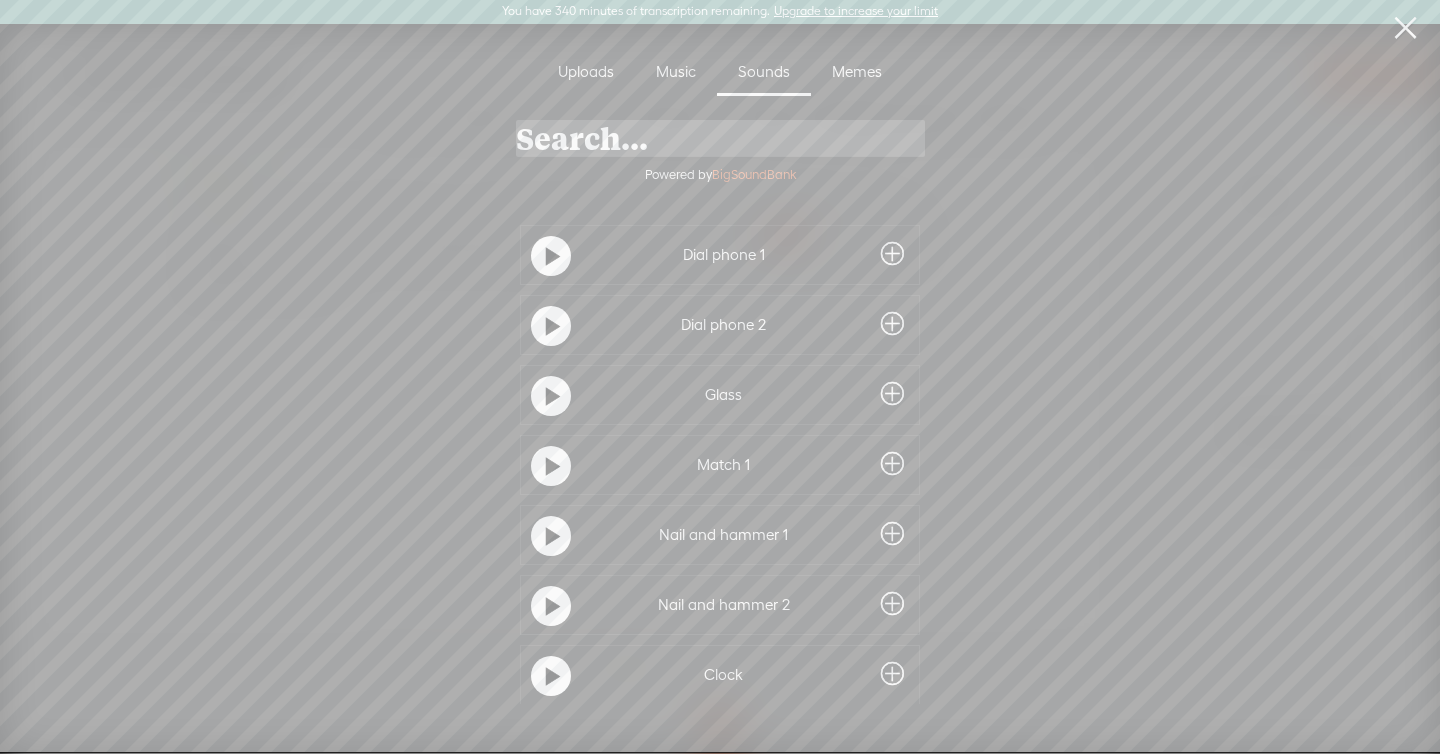 click at bounding box center (892, 394) 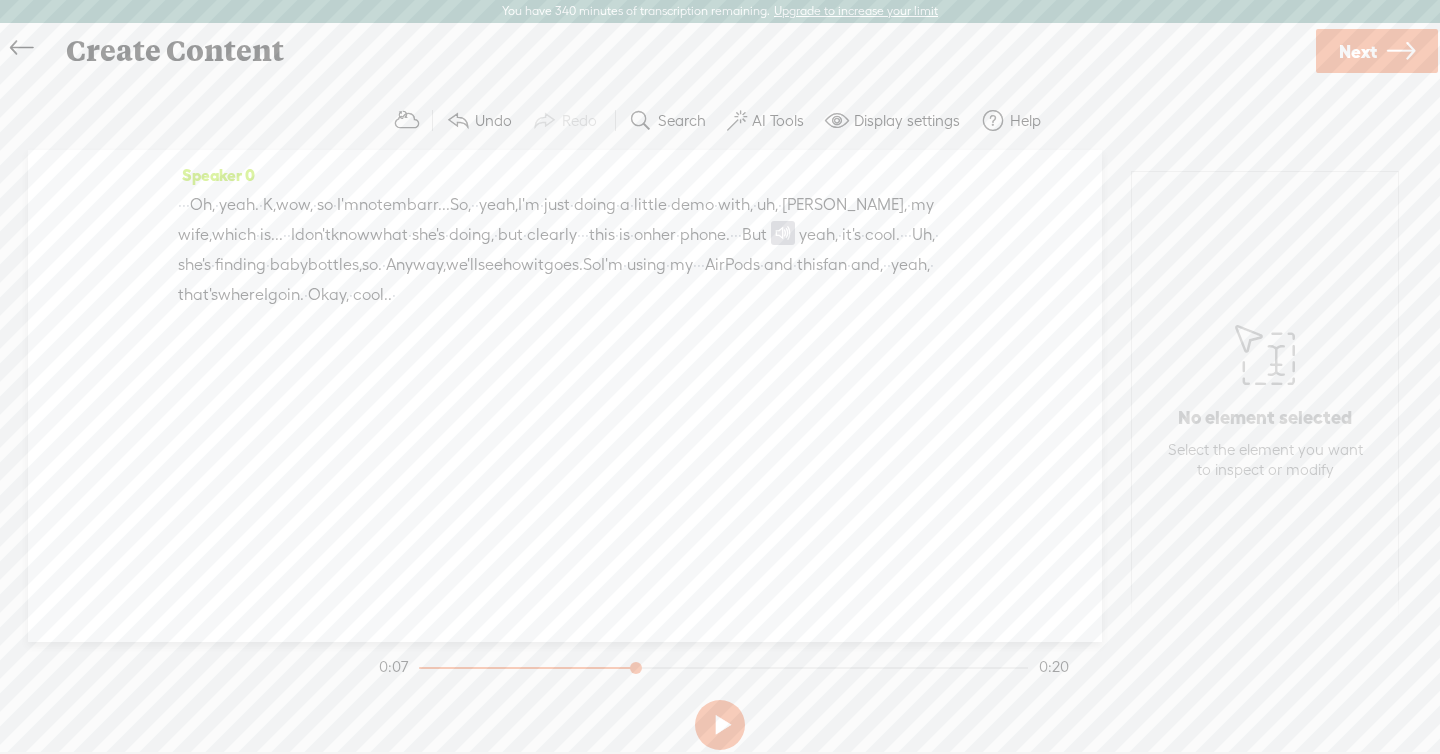 click at bounding box center (783, 233) 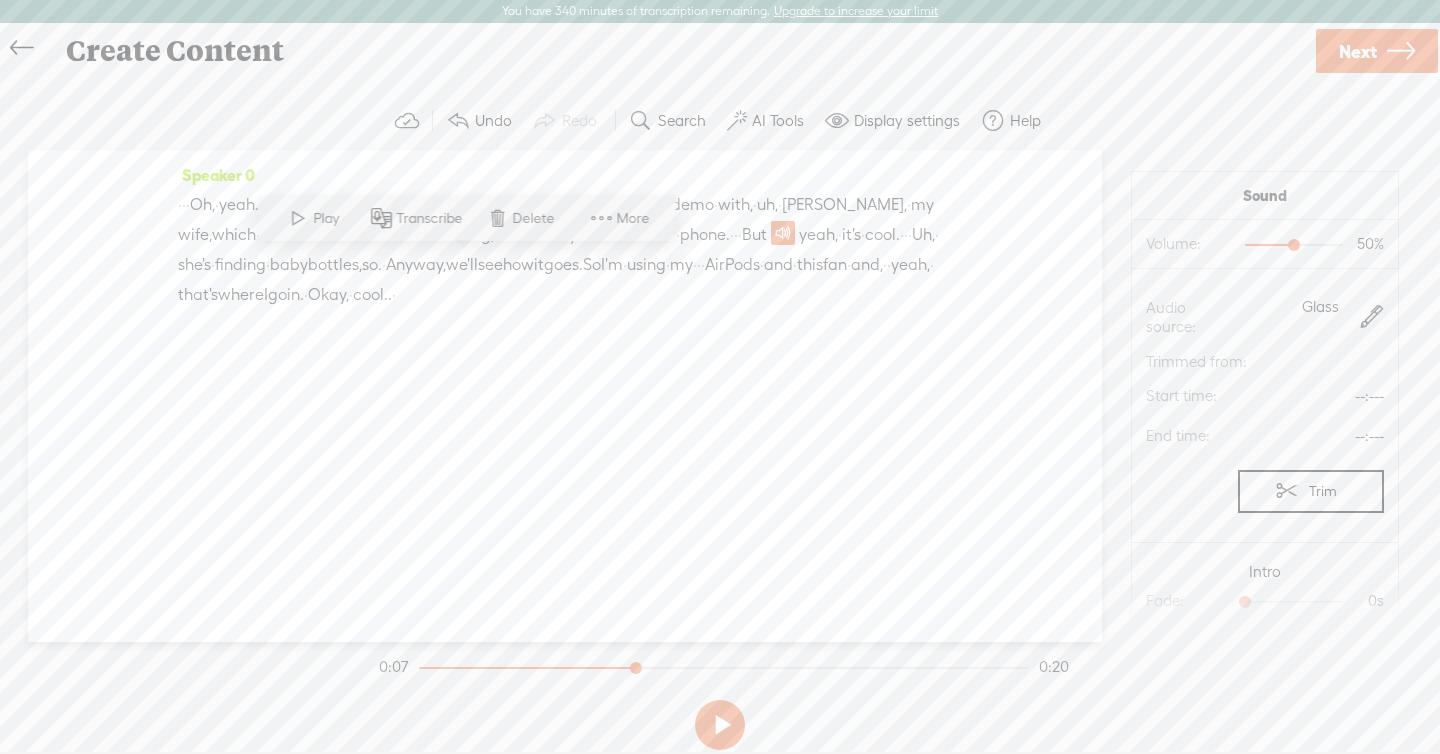 click on "Trim" at bounding box center [1323, 491] 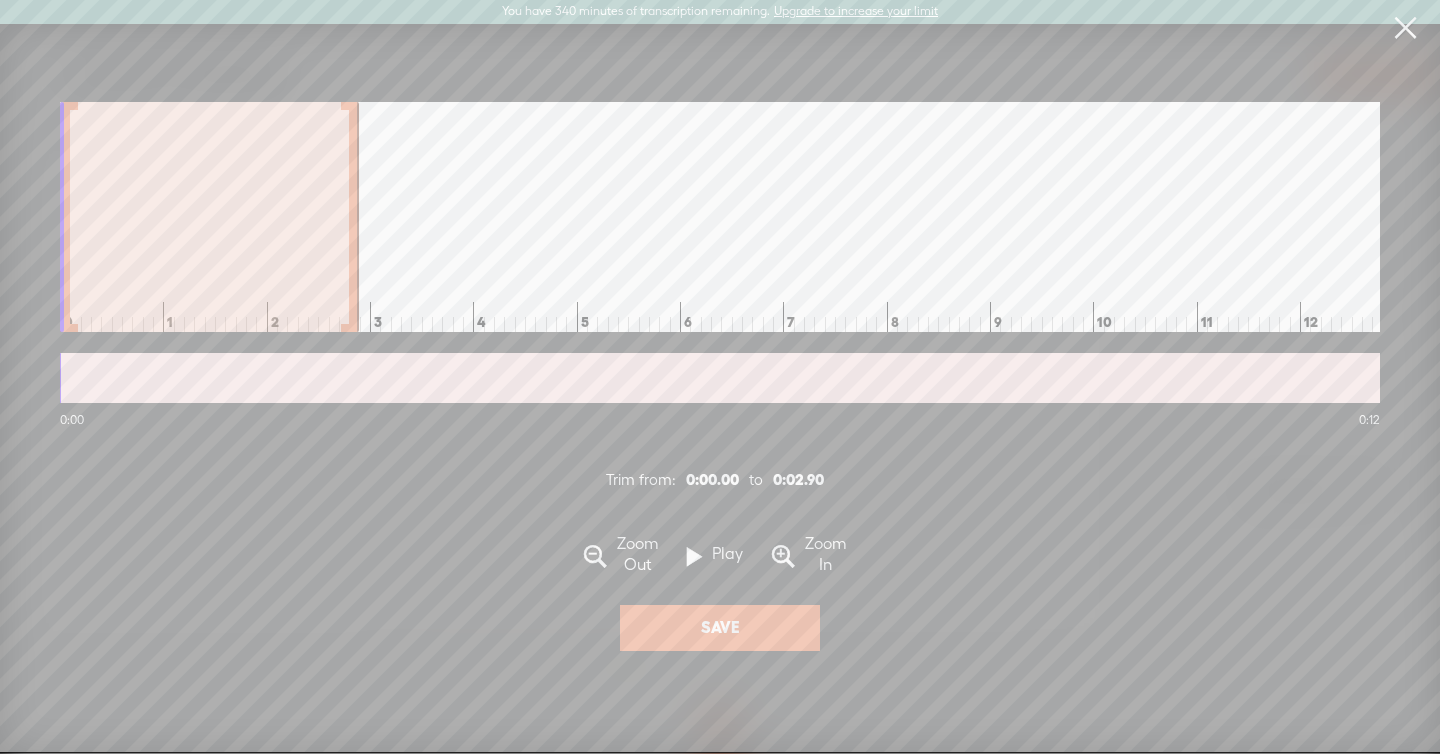 click at bounding box center (354, 217) 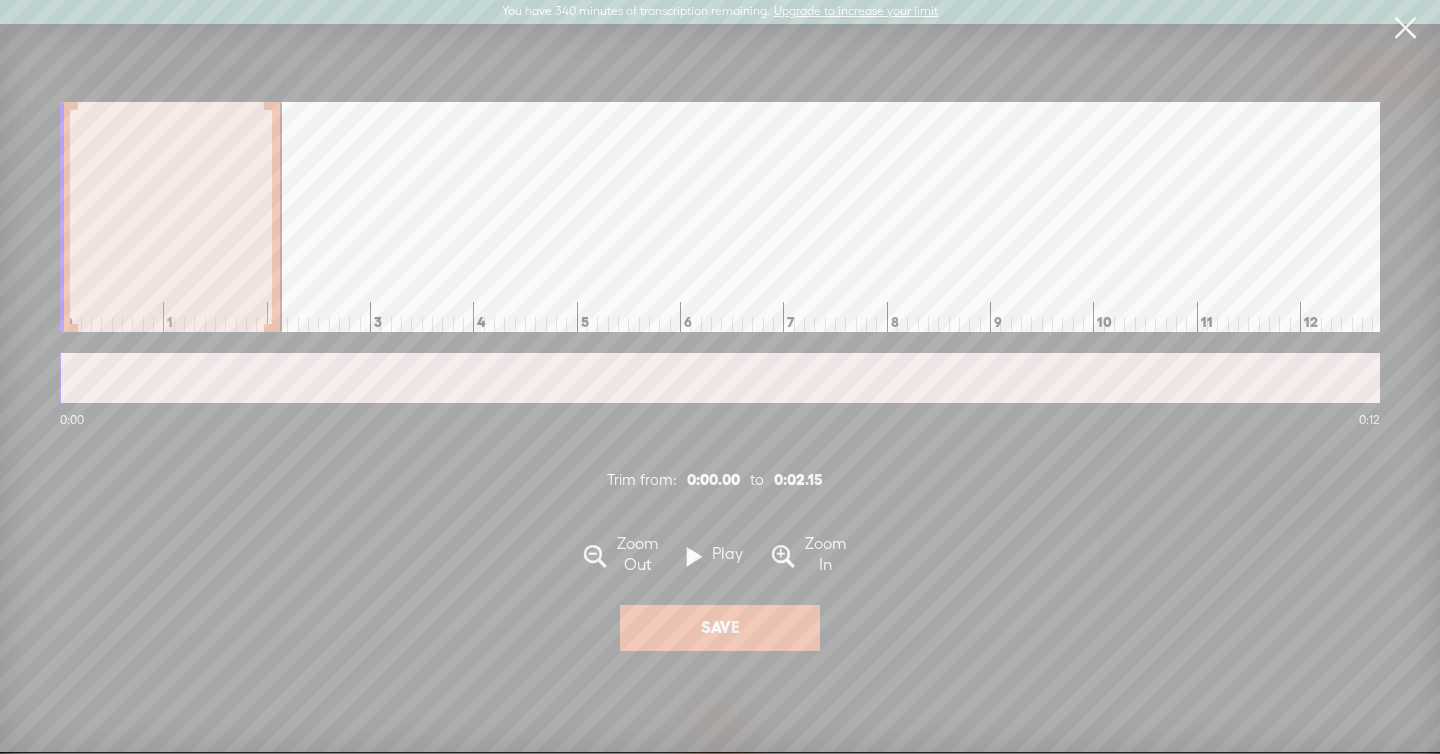 click on "Save" at bounding box center (720, 628) 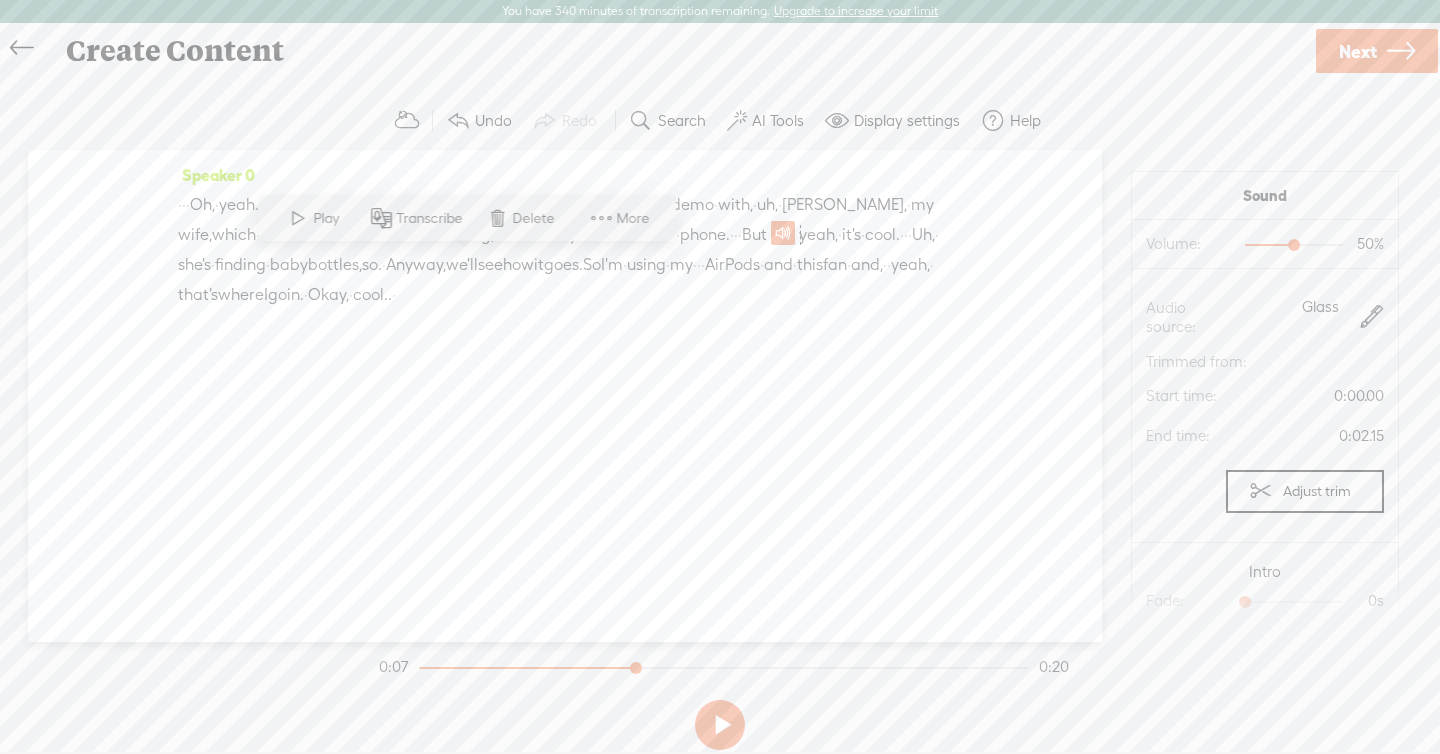 click on "her" at bounding box center (664, 235) 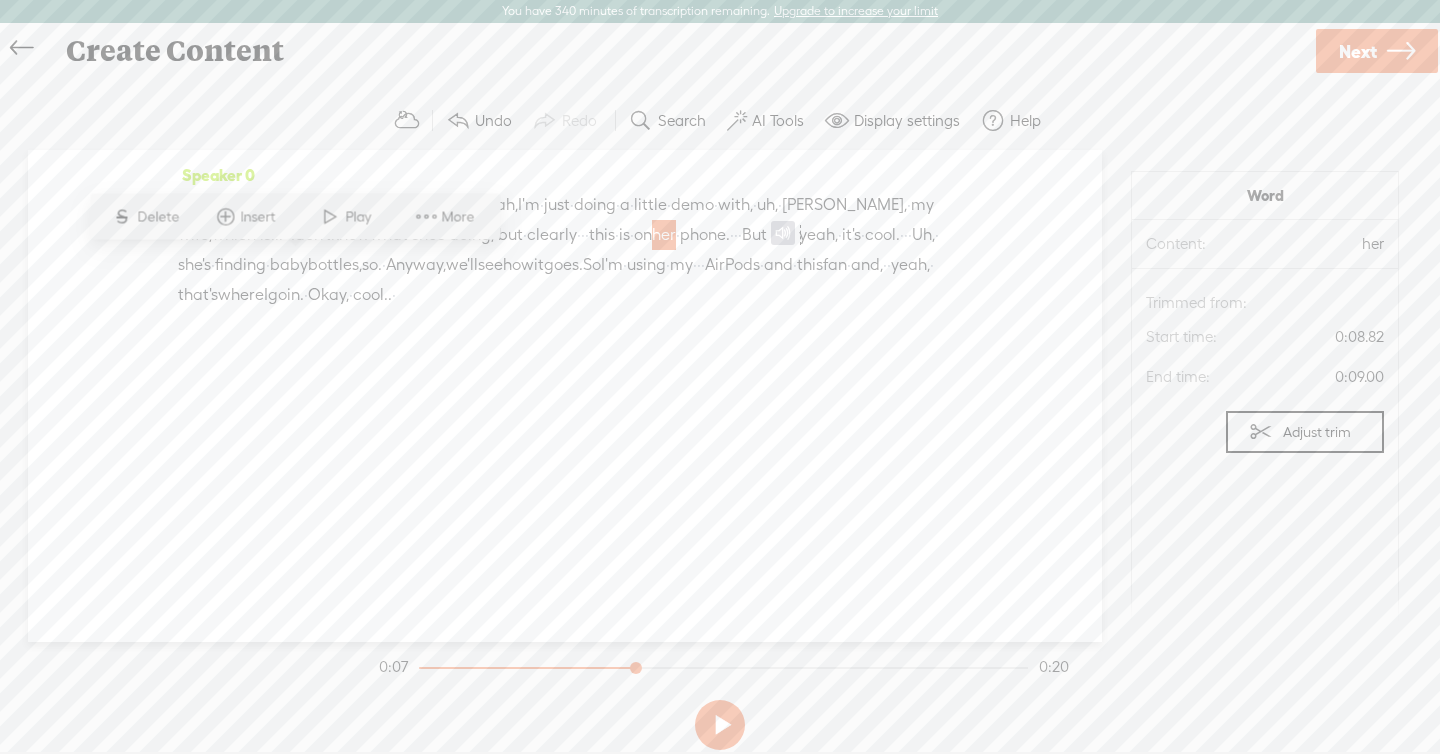 click at bounding box center (330, 217) 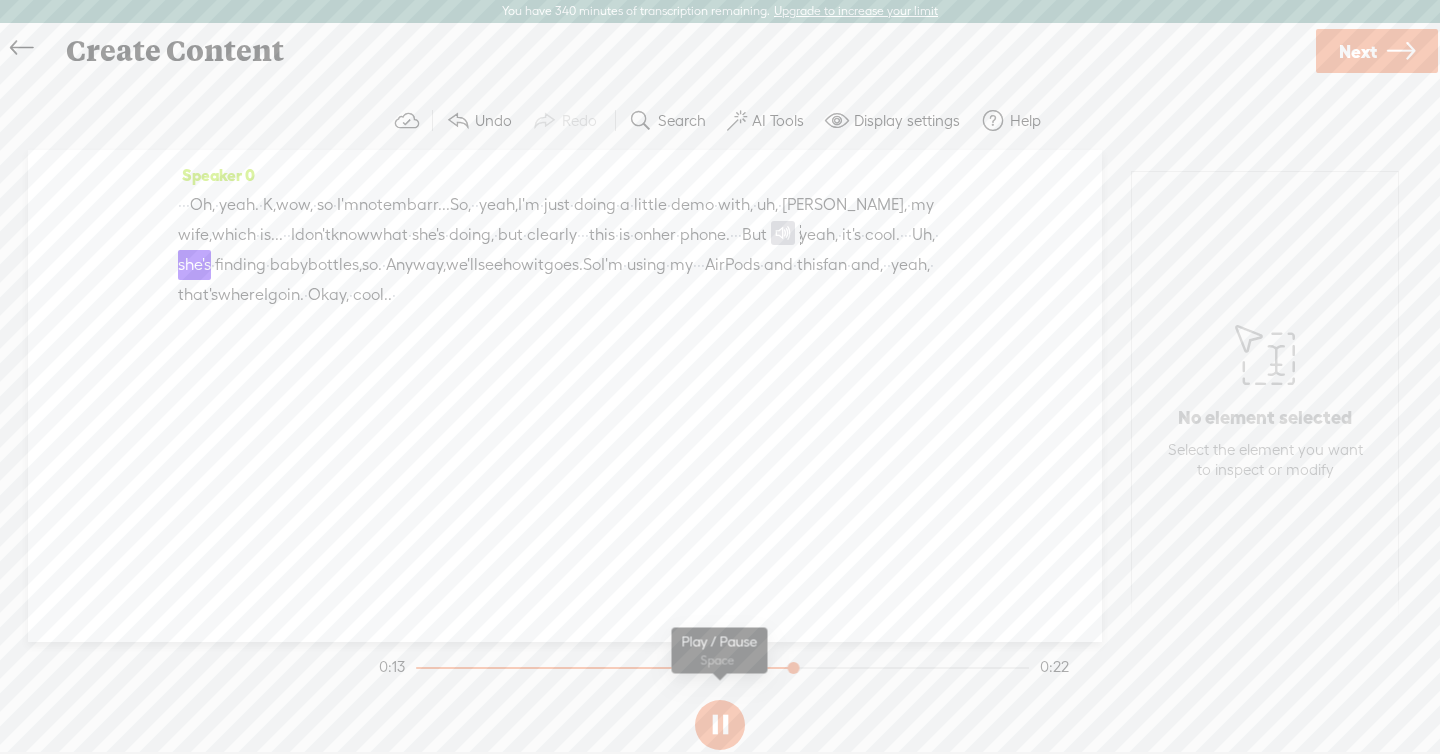 click at bounding box center (720, 725) 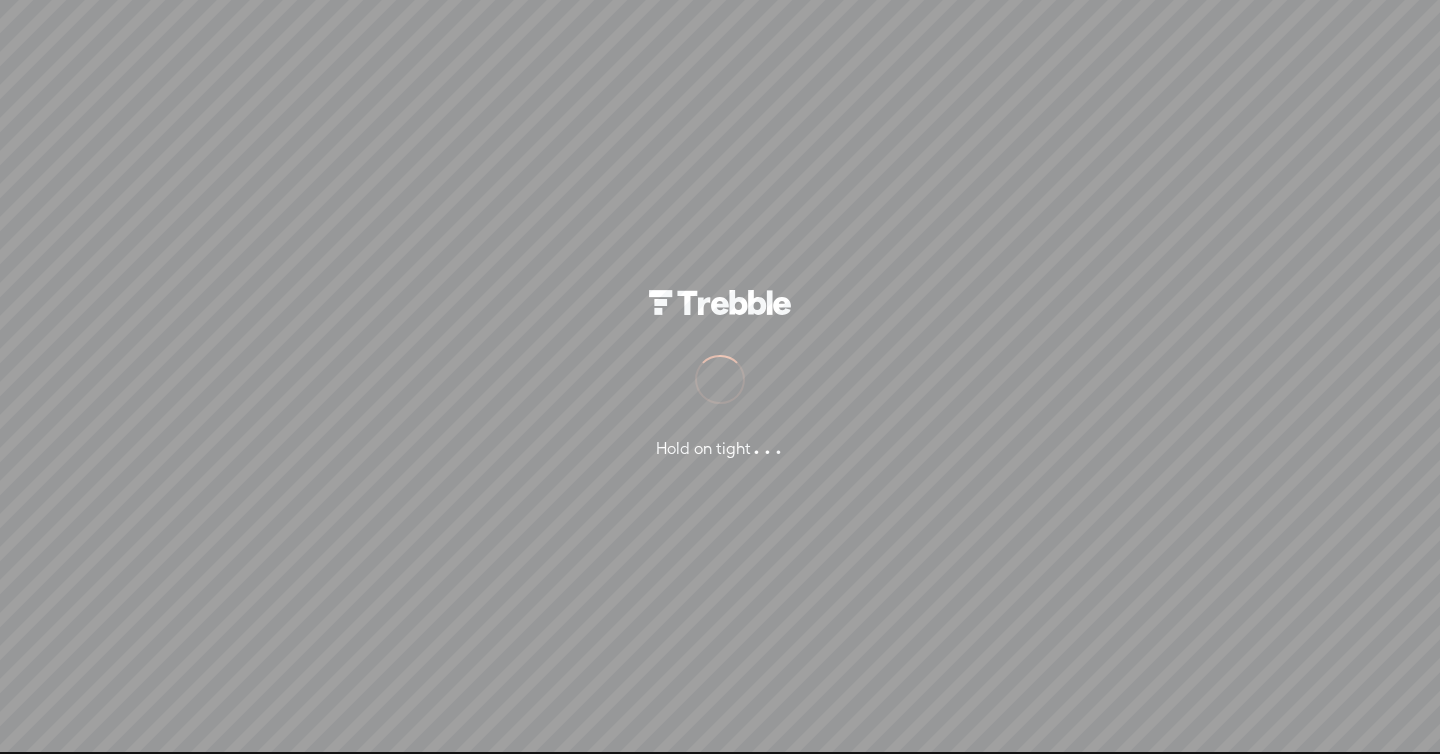 scroll, scrollTop: 0, scrollLeft: 0, axis: both 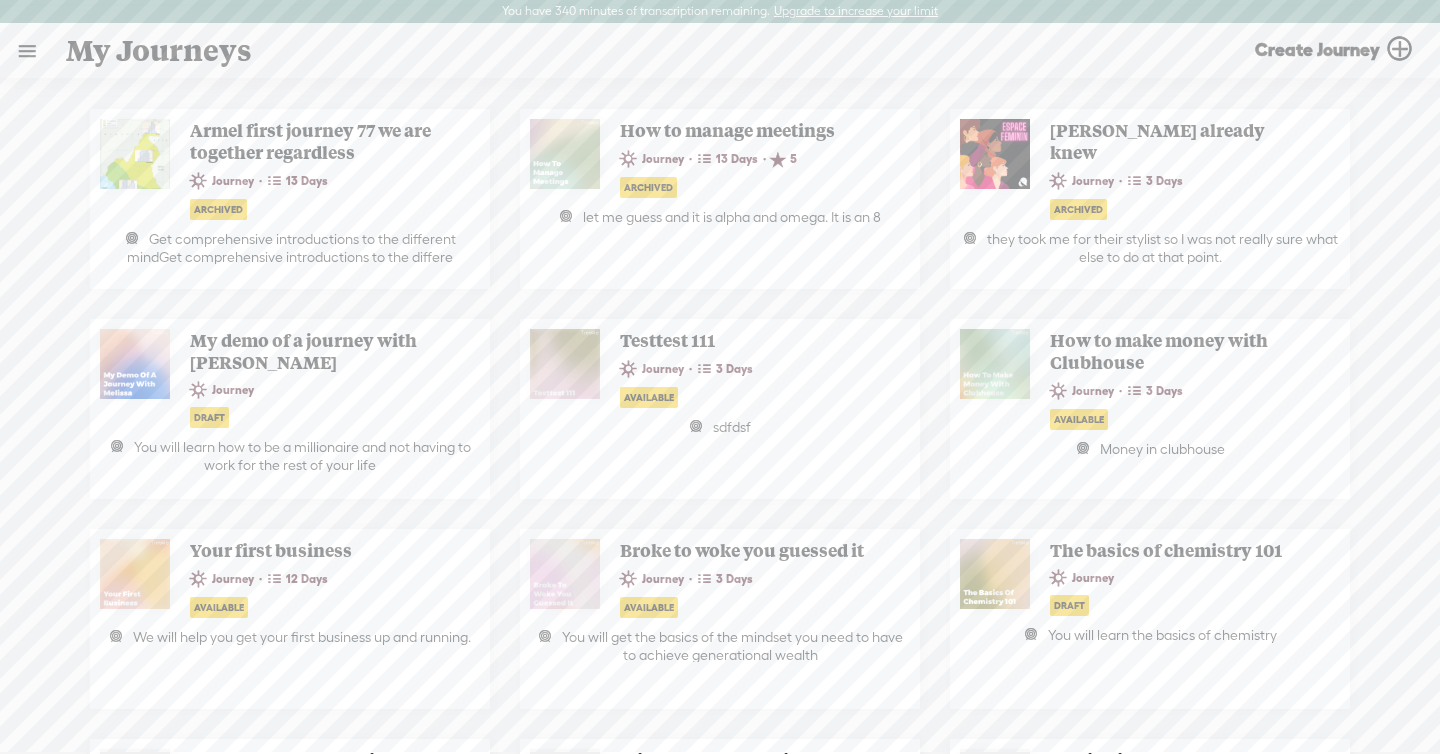 click at bounding box center [27, 51] 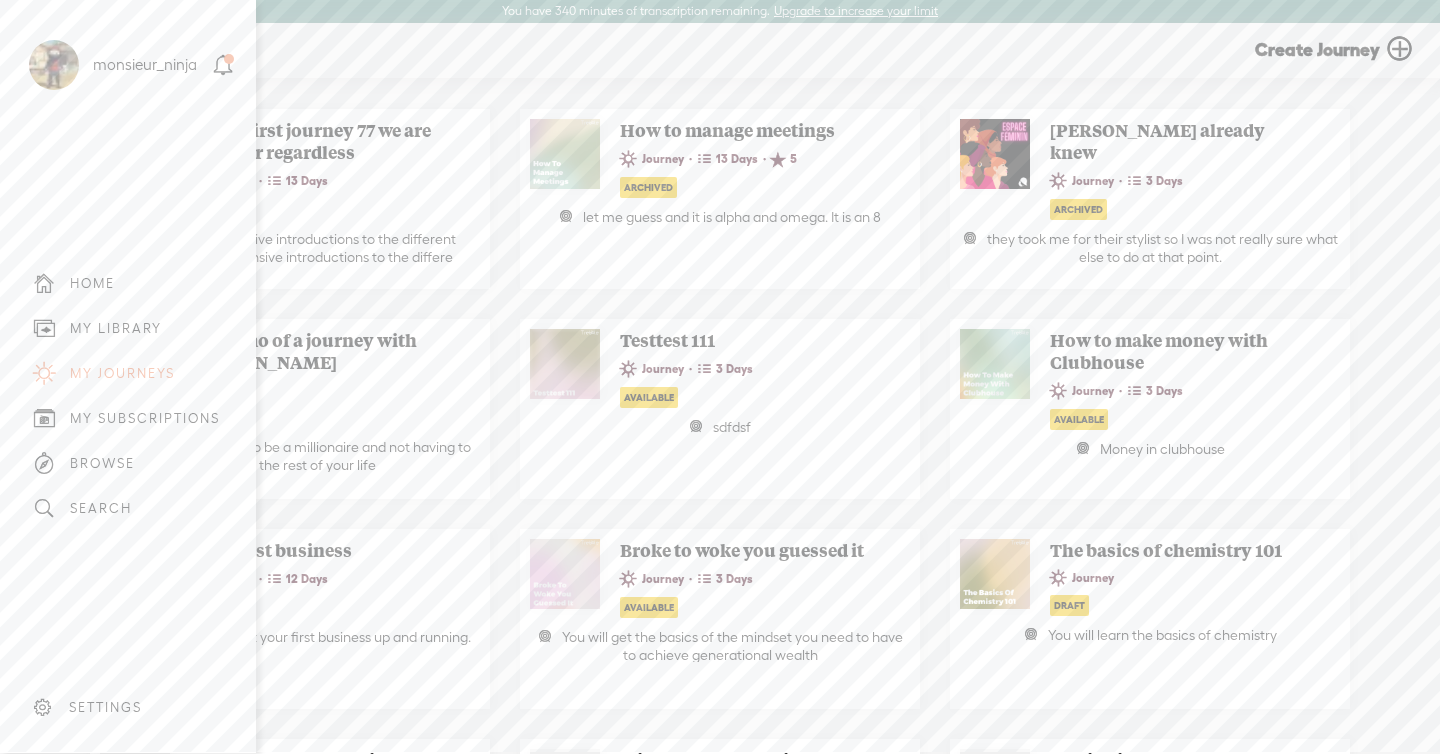 click on "MY LIBRARY" at bounding box center (116, 328) 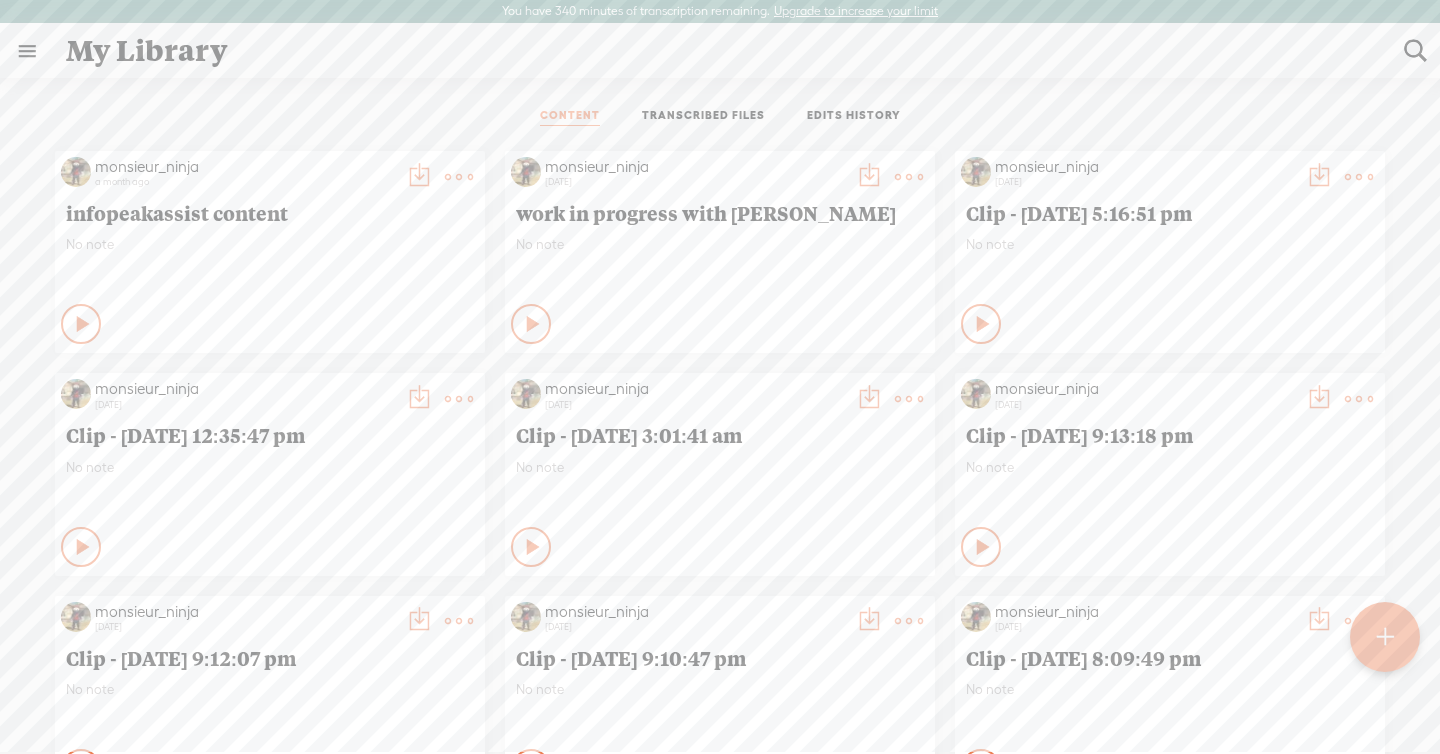 click on "TRANSCRIBED FILES" at bounding box center (703, 117) 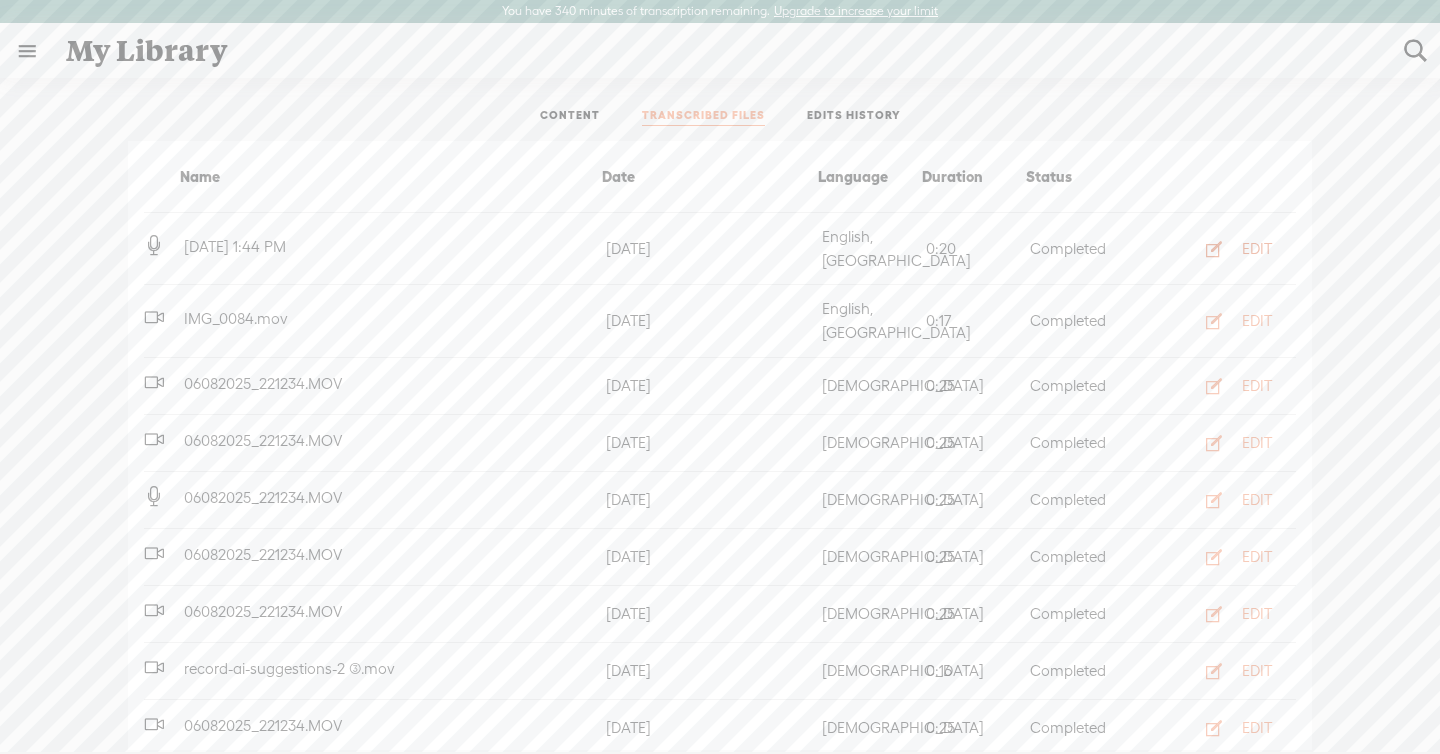 click on "EDIT" at bounding box center [1257, 249] 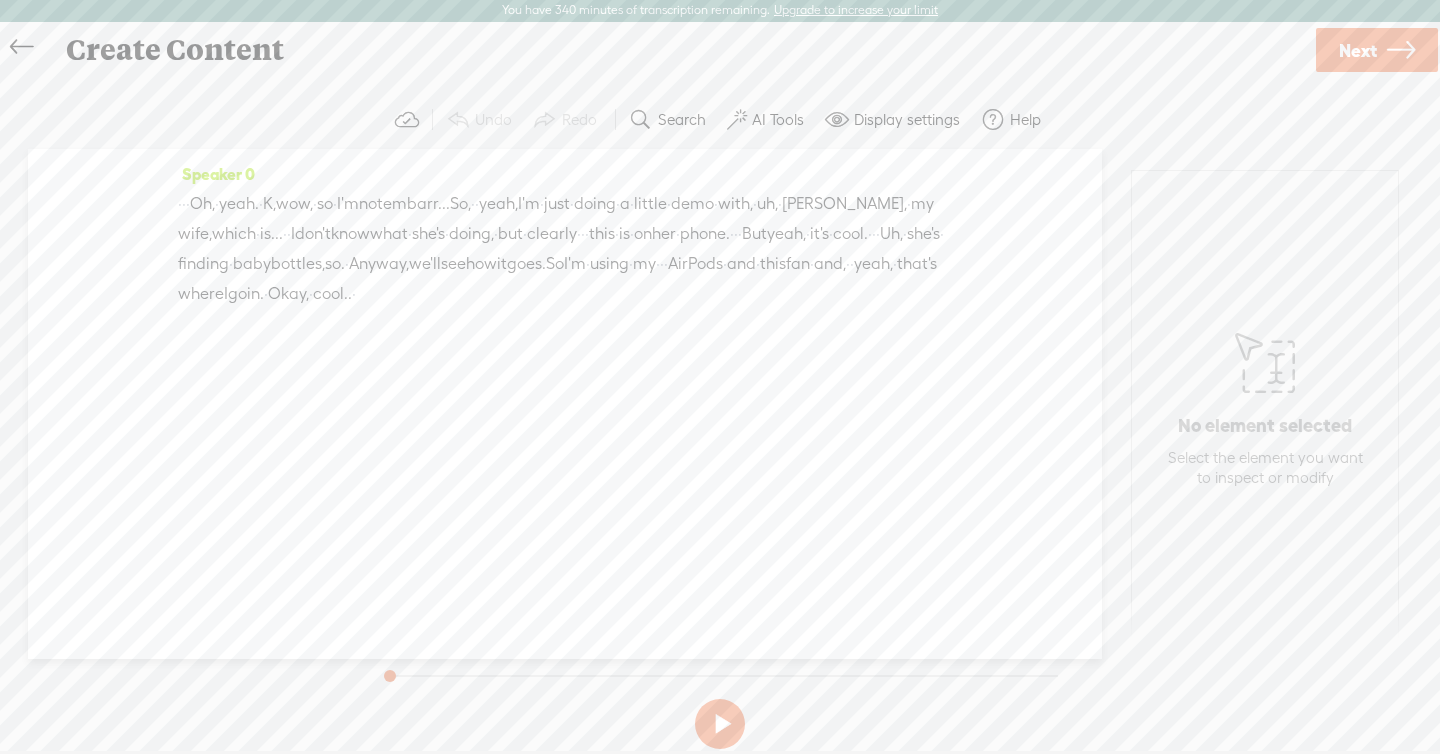 click on "·" at bounding box center [808, 234] 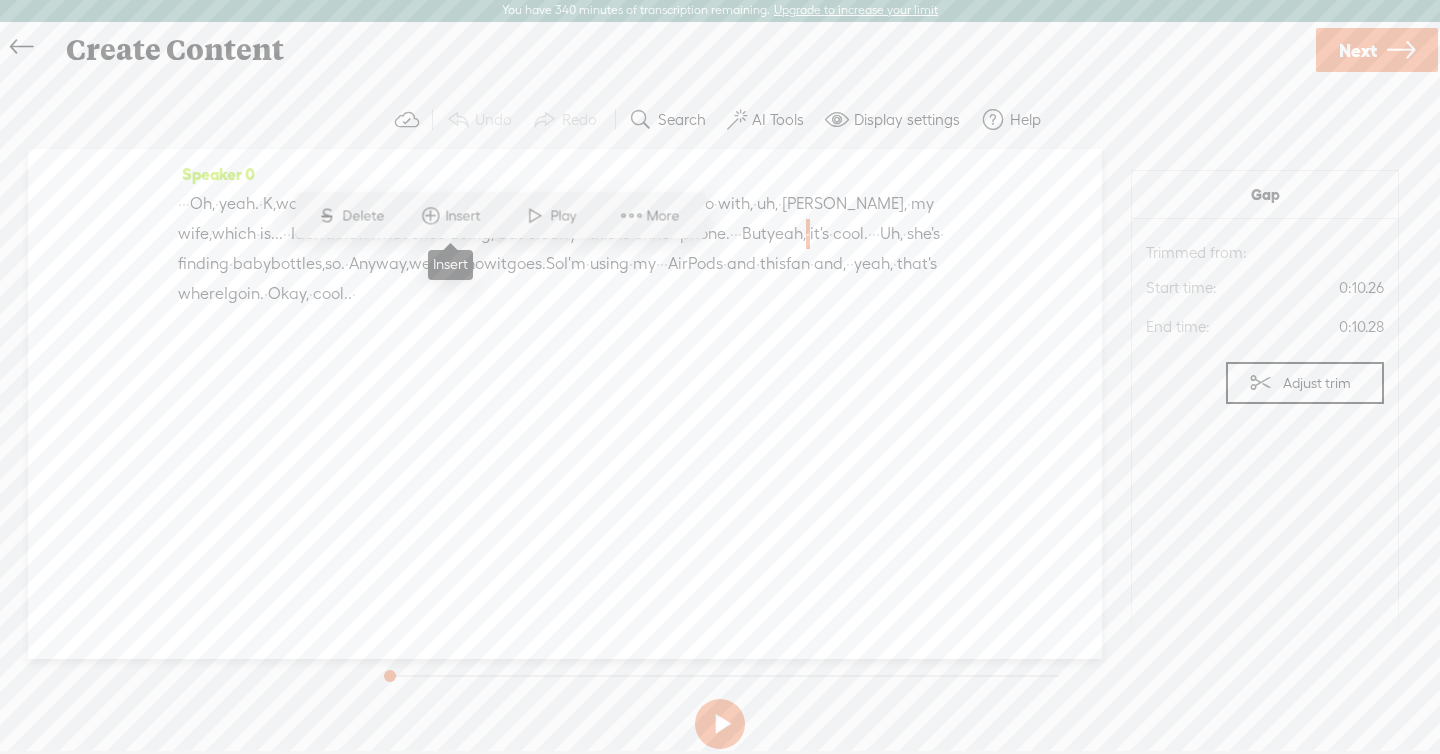 click on "Insert" at bounding box center [466, 216] 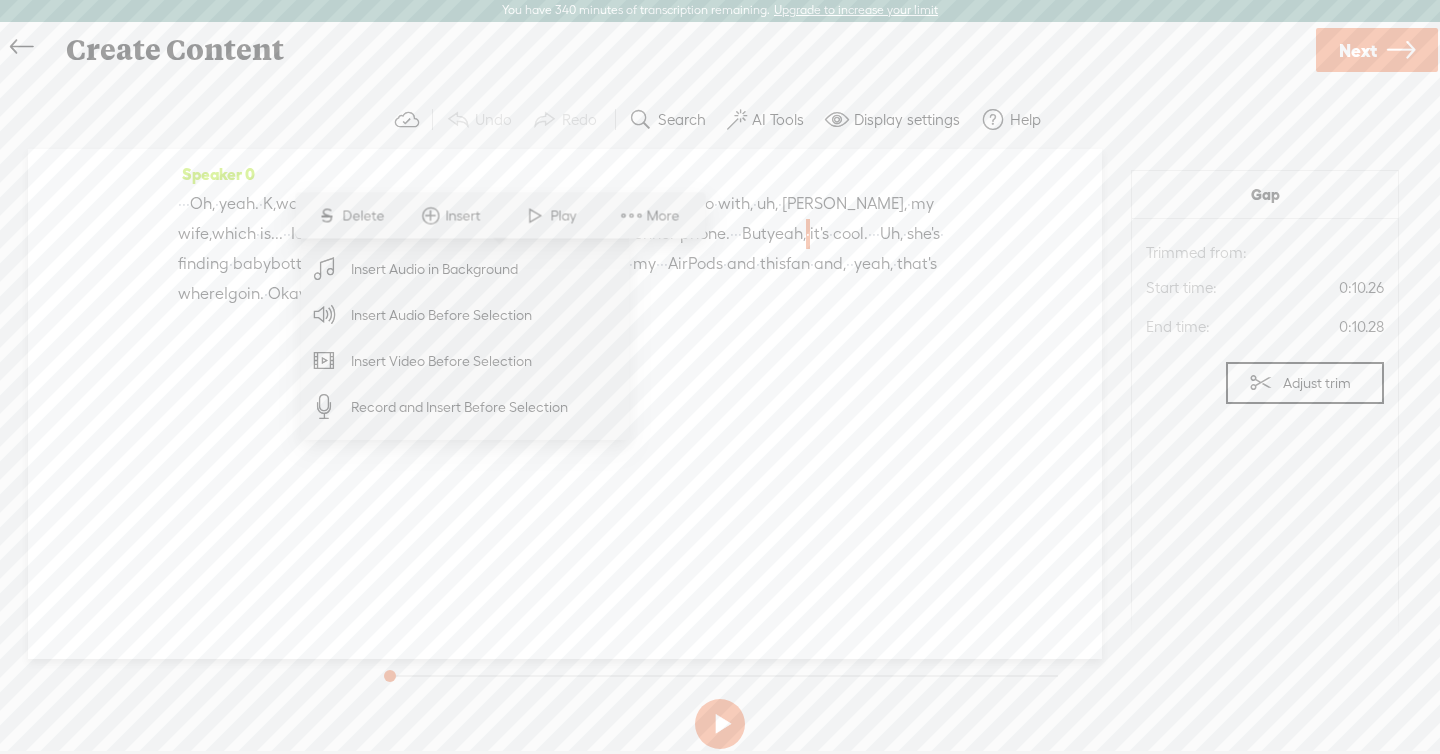 click on "Insert Audio Before Selection" at bounding box center (442, 315) 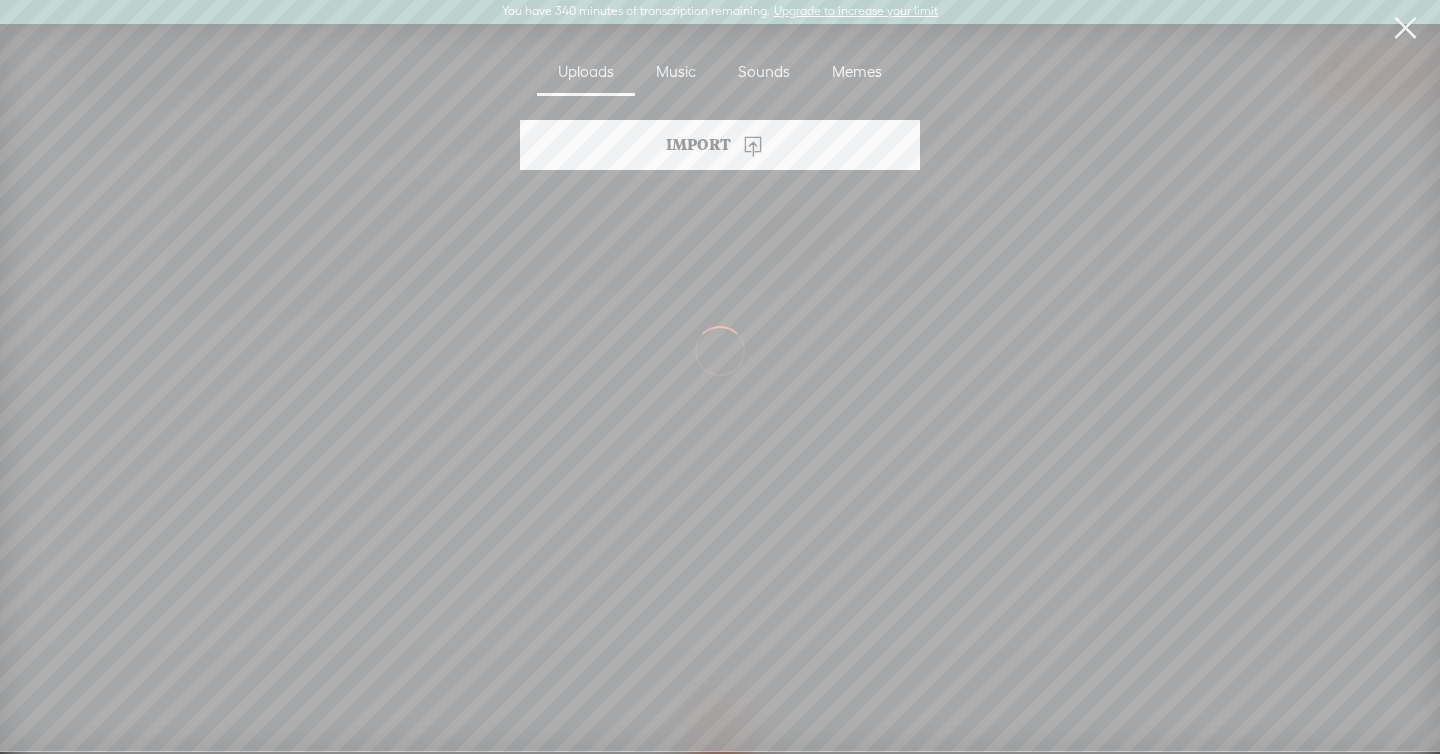 scroll, scrollTop: 0, scrollLeft: 0, axis: both 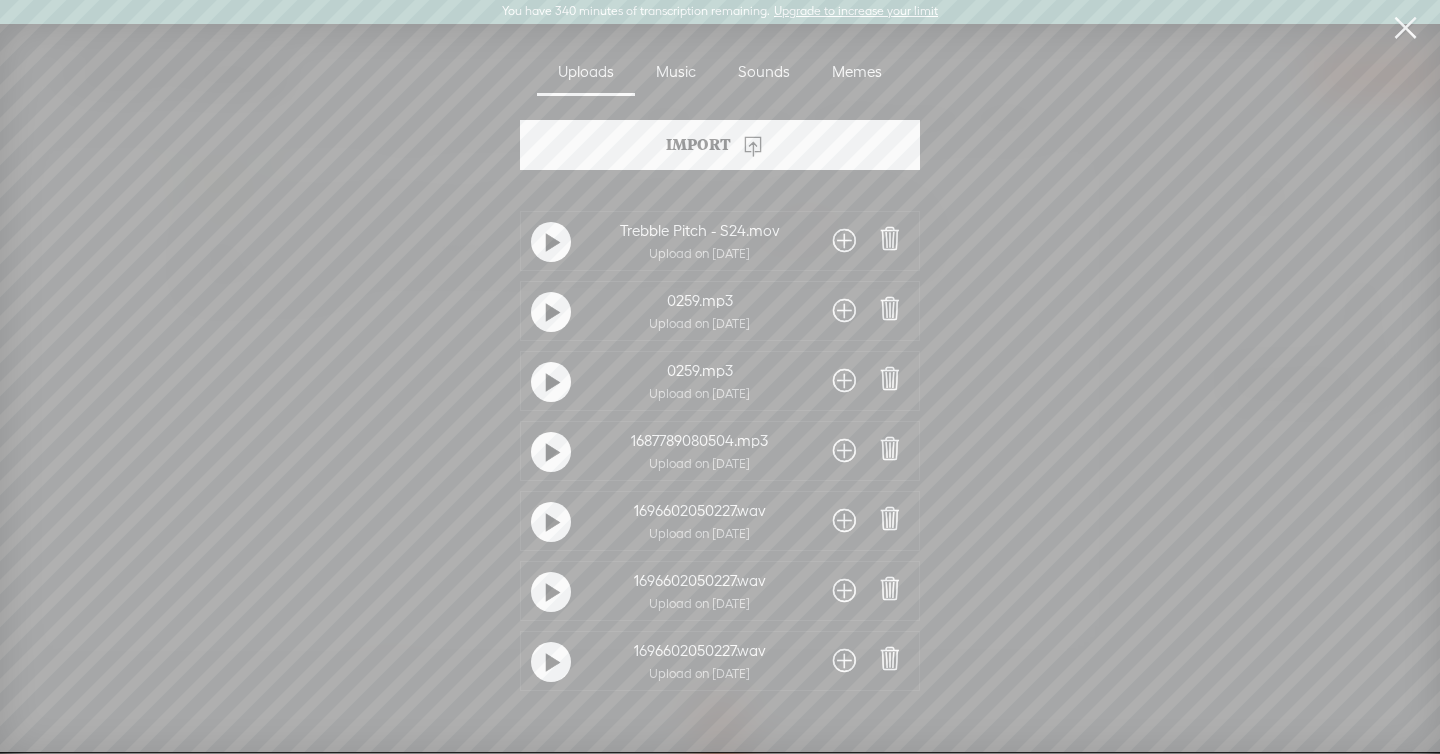 click on "Sounds" at bounding box center (764, 73) 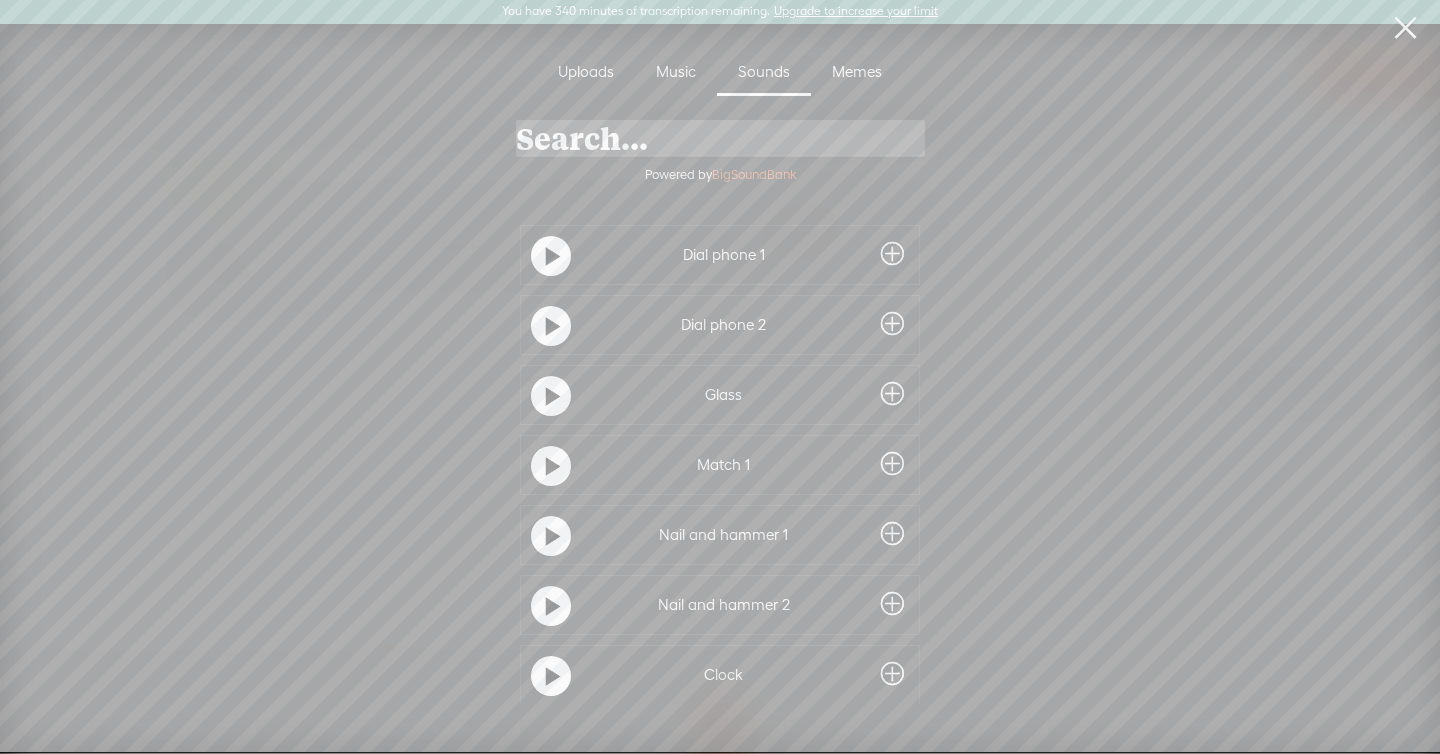 click at bounding box center [892, 394] 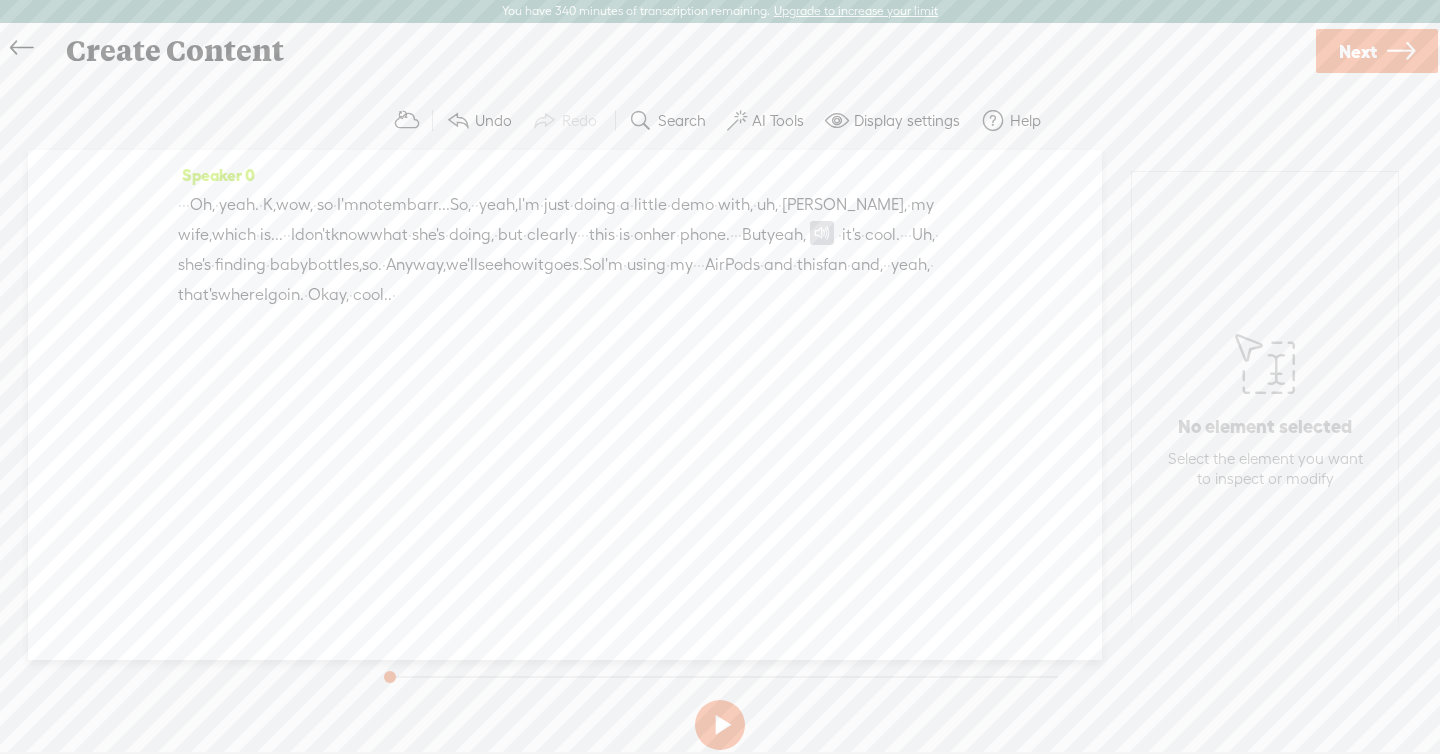click at bounding box center [822, 233] 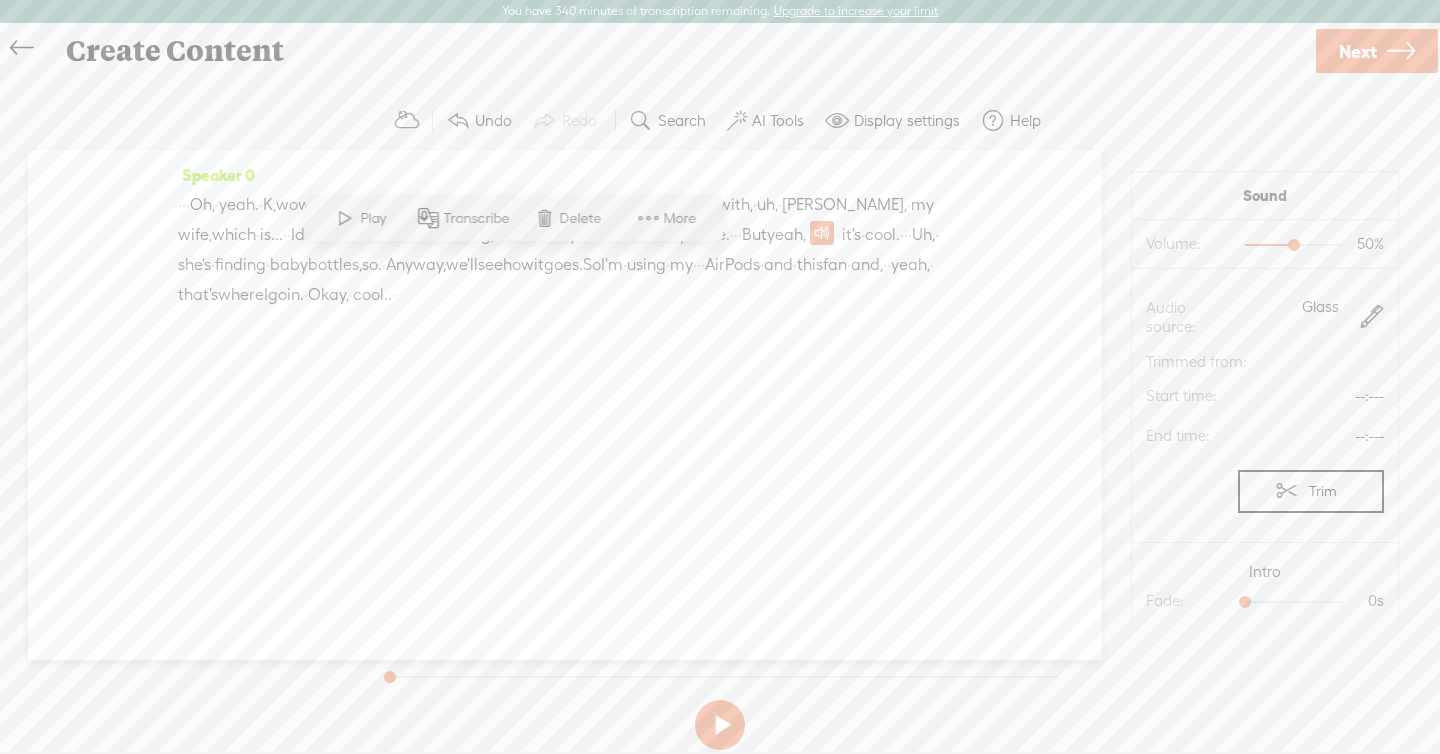 click at bounding box center (1287, 491) 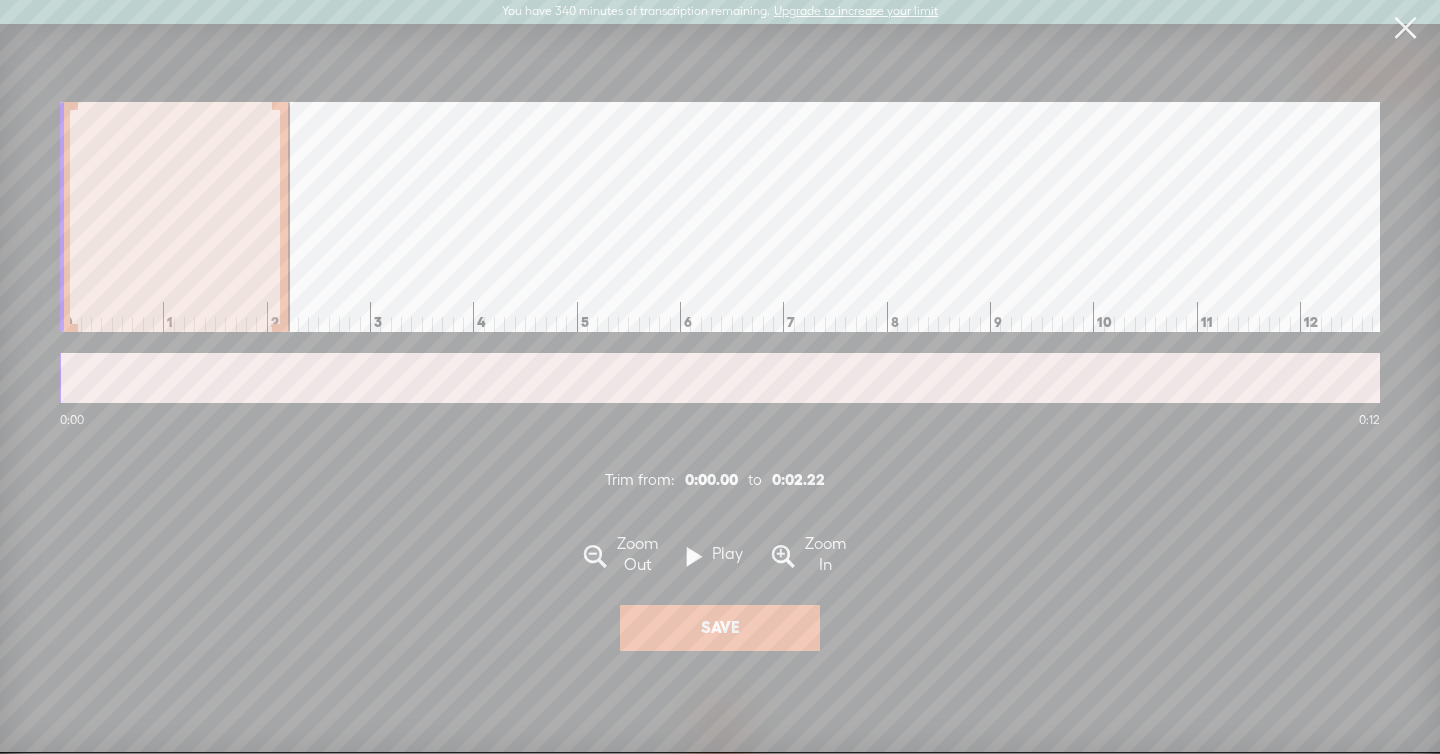 click at bounding box center [285, 217] 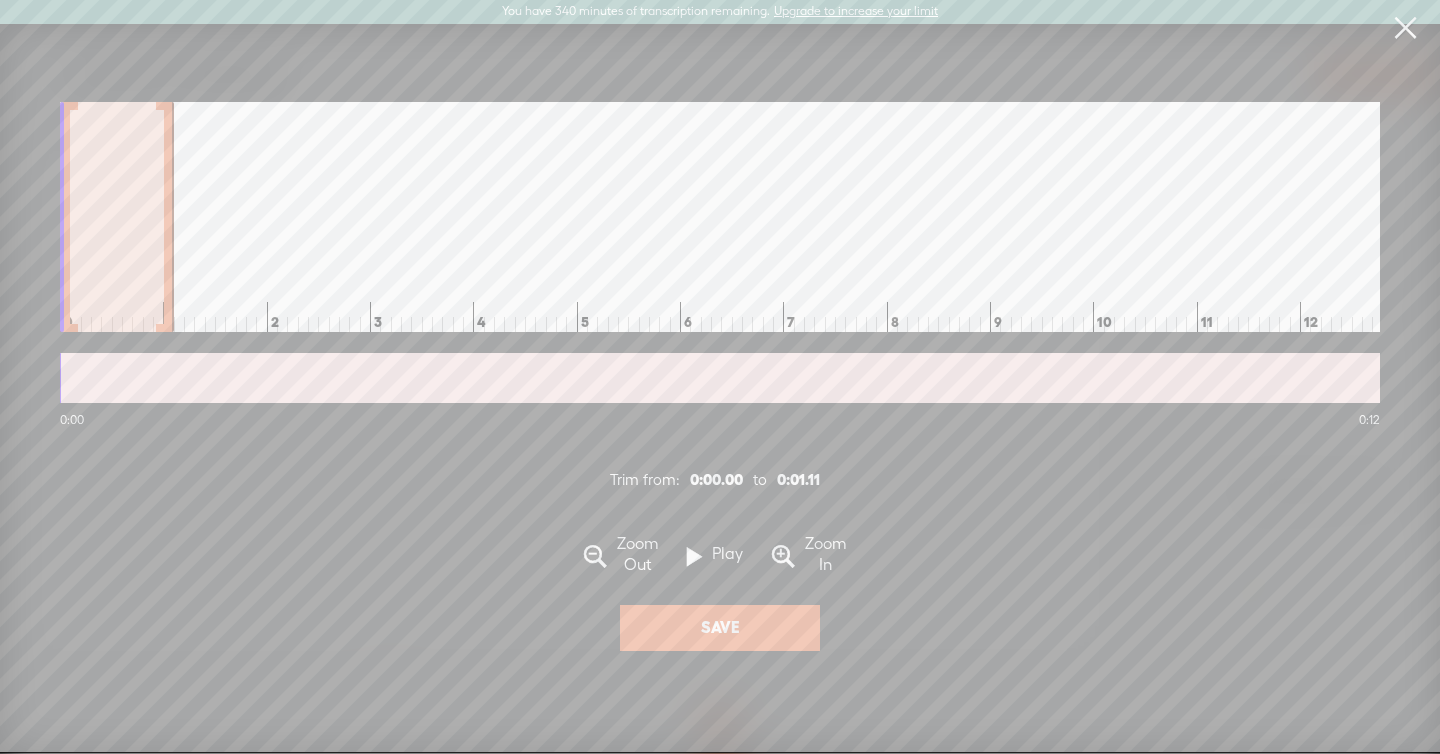 click on "Save" at bounding box center [720, 628] 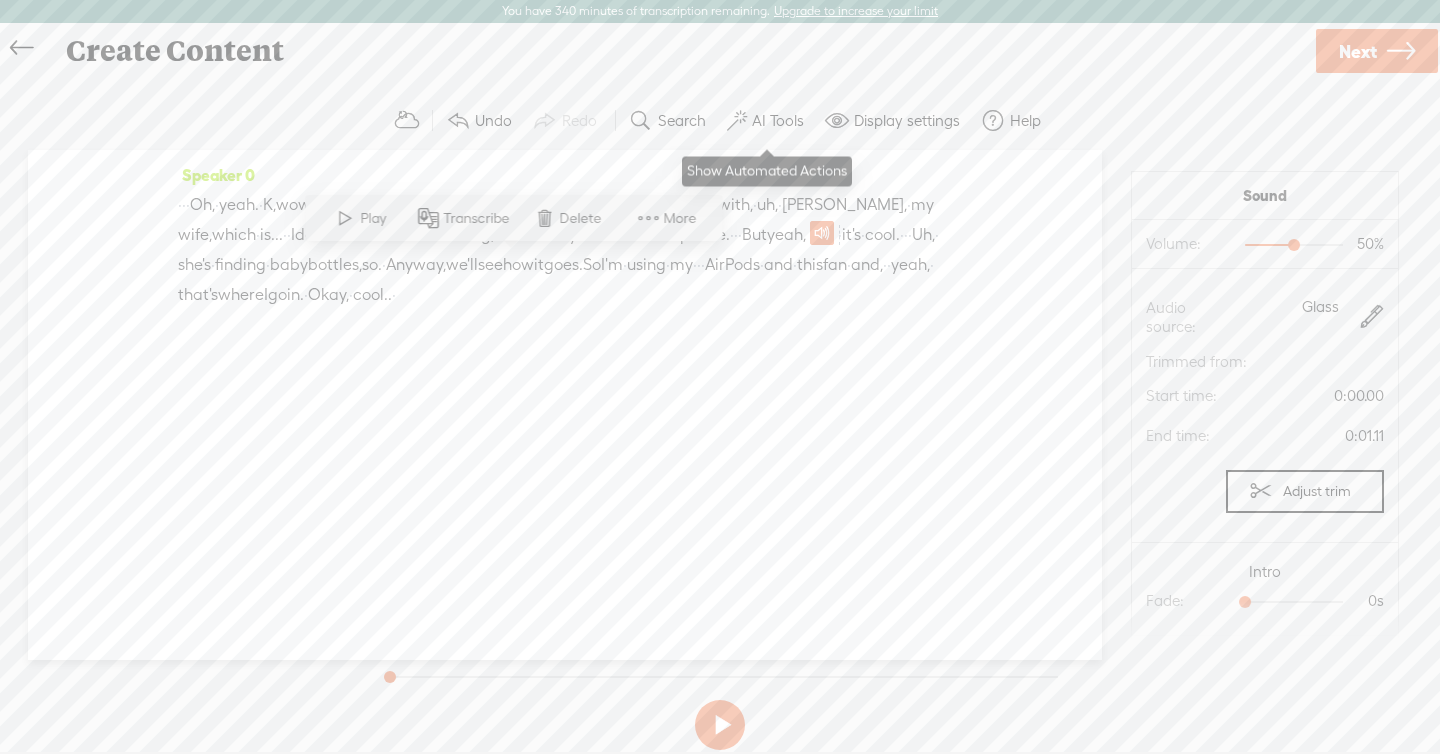 click on "AI Tools" at bounding box center [778, 121] 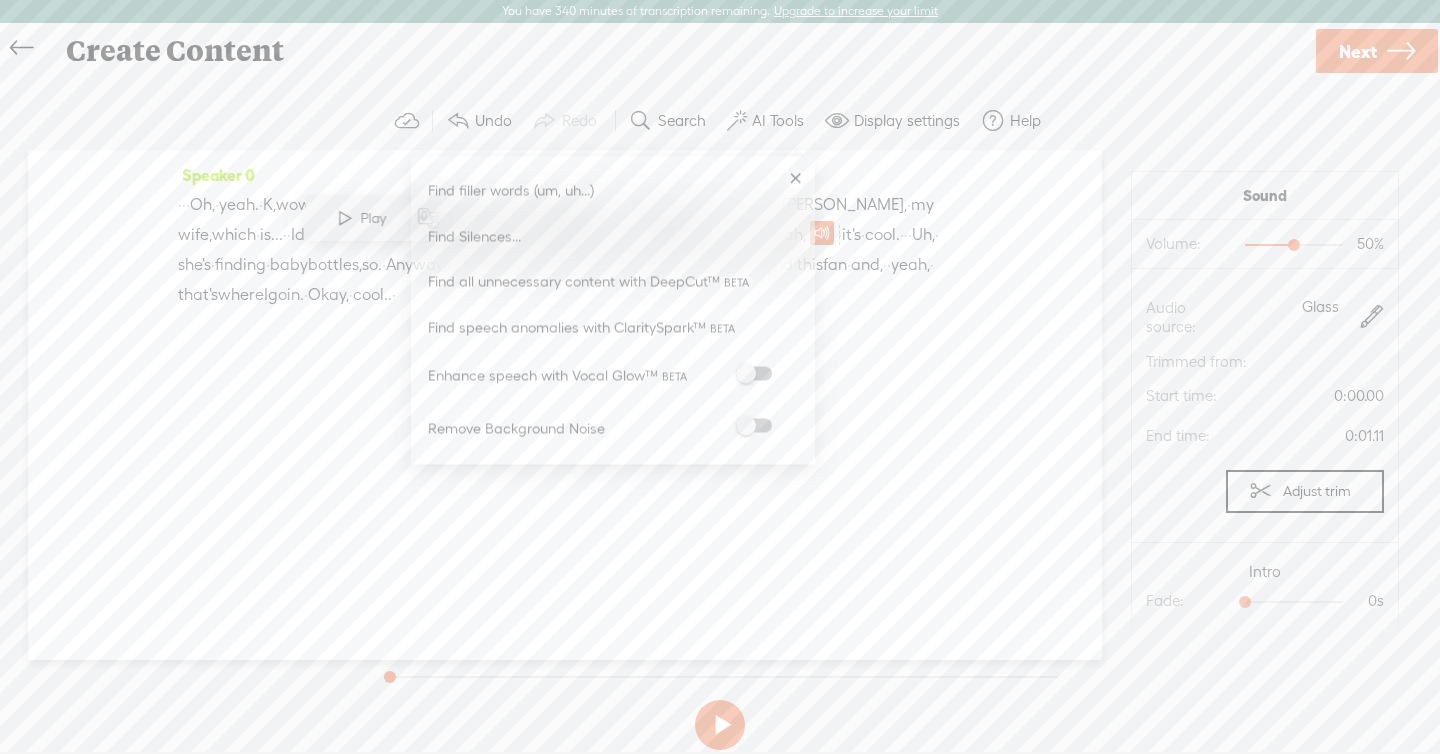click on "Remove Background Noise" at bounding box center [613, 429] 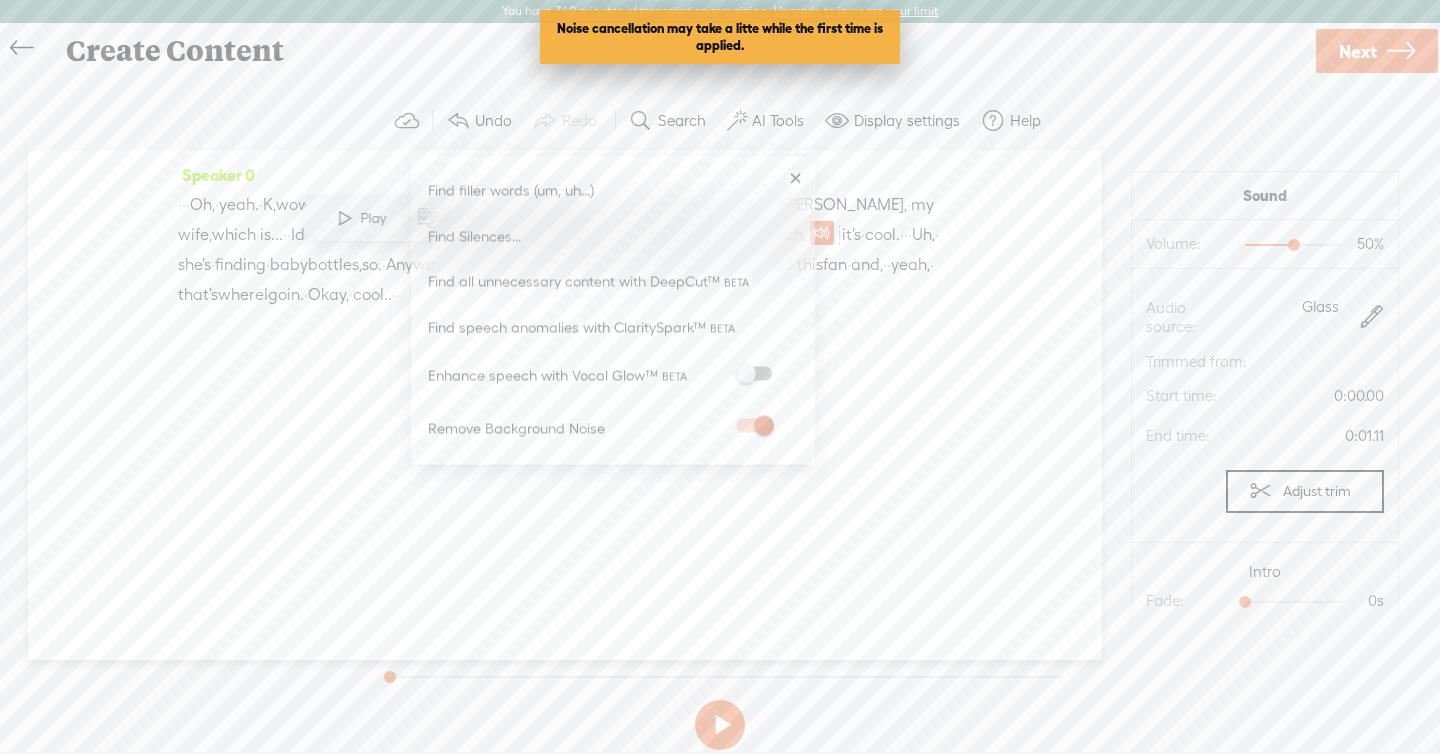 click on "her" at bounding box center (664, 235) 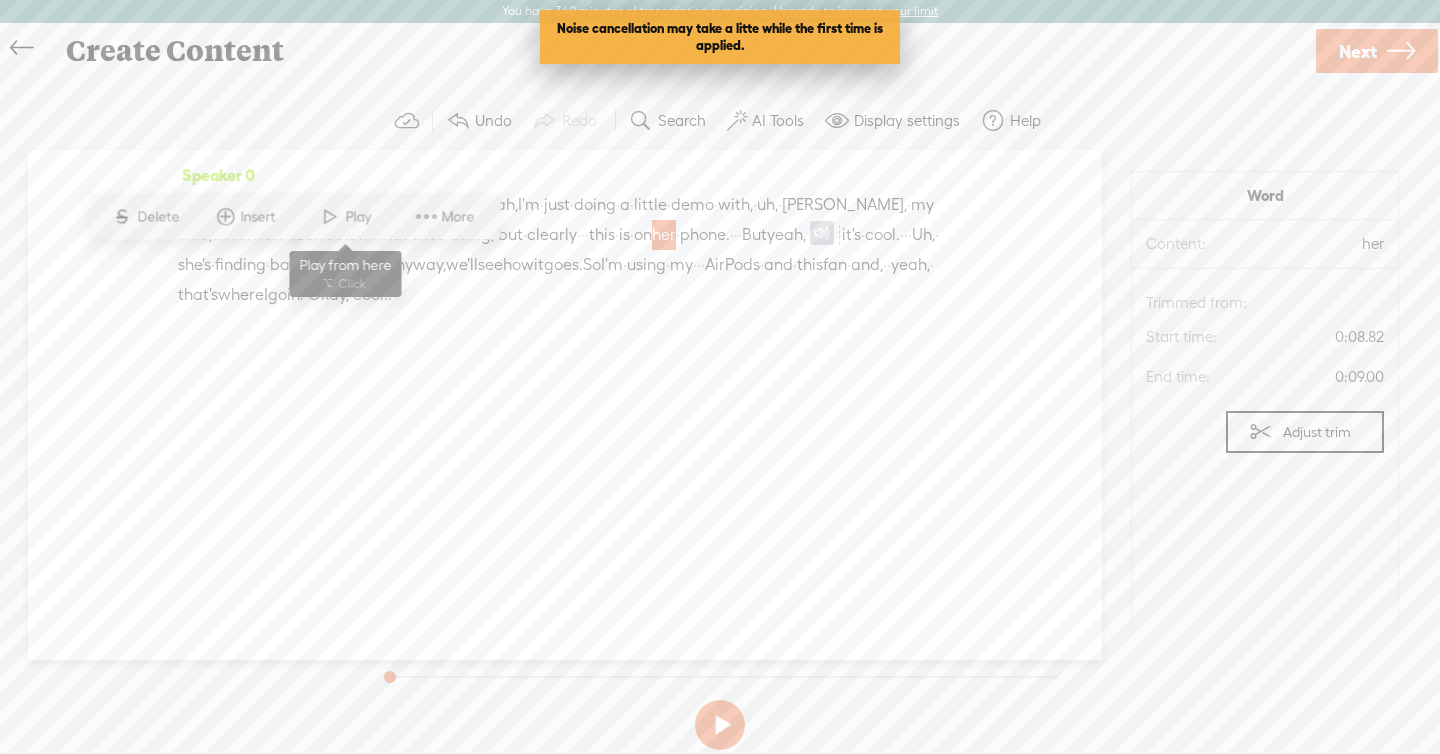 click on "Play" at bounding box center (360, 217) 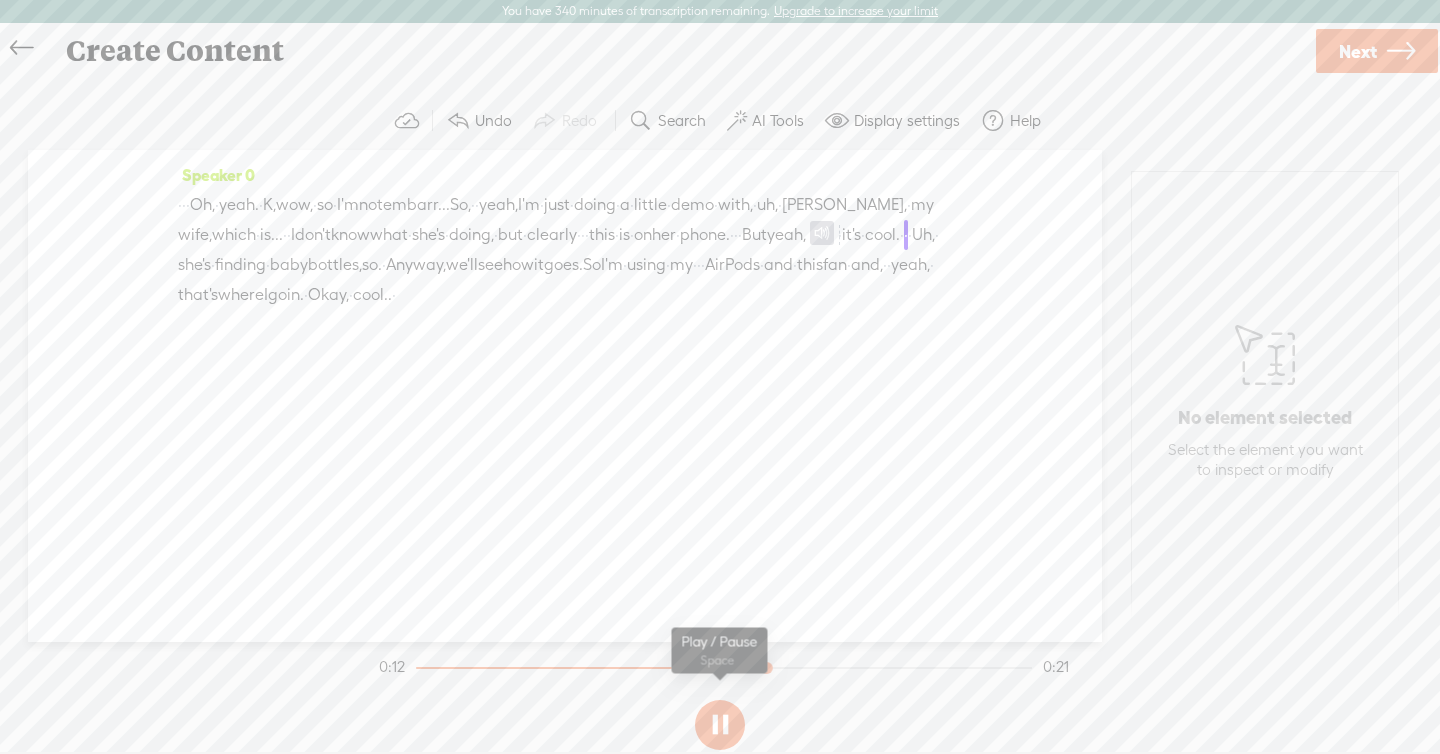 click at bounding box center [720, 725] 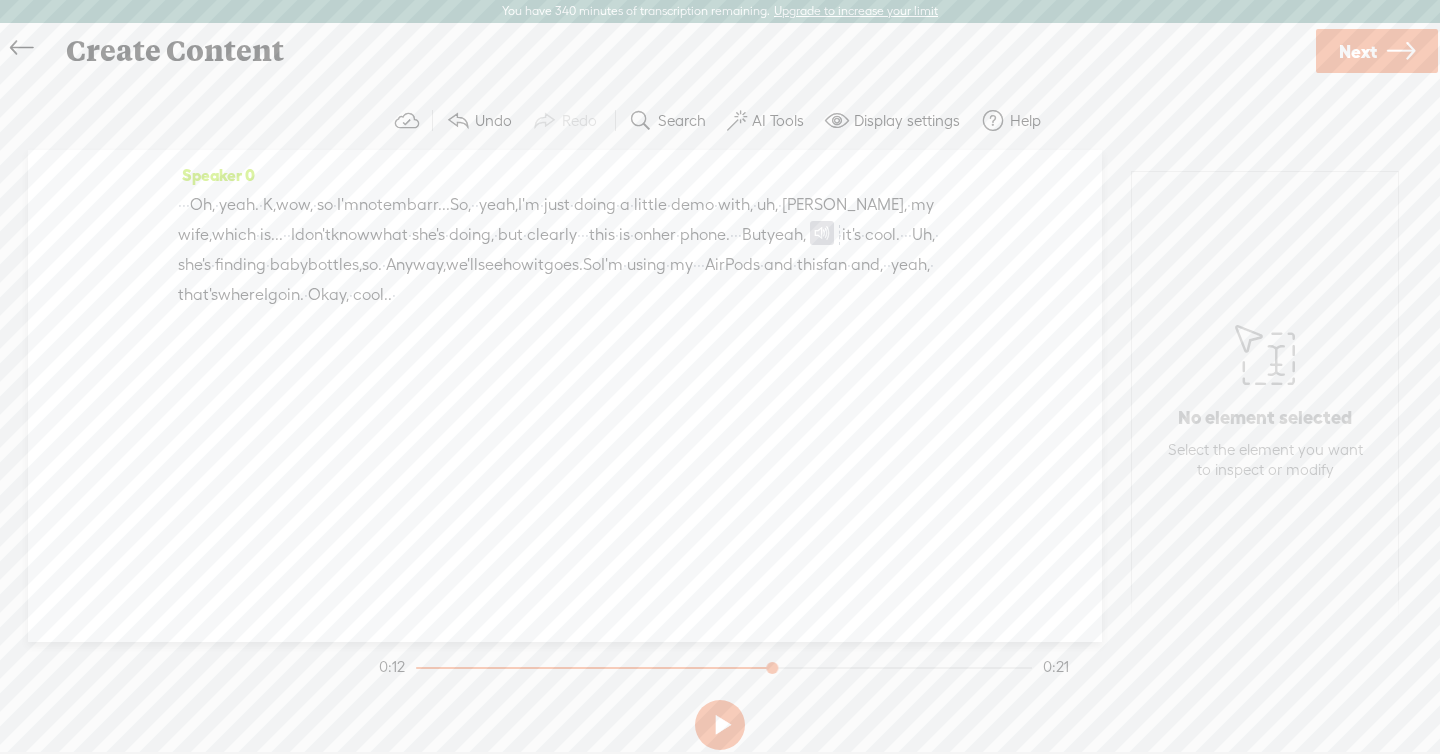 click on "her" at bounding box center (664, 235) 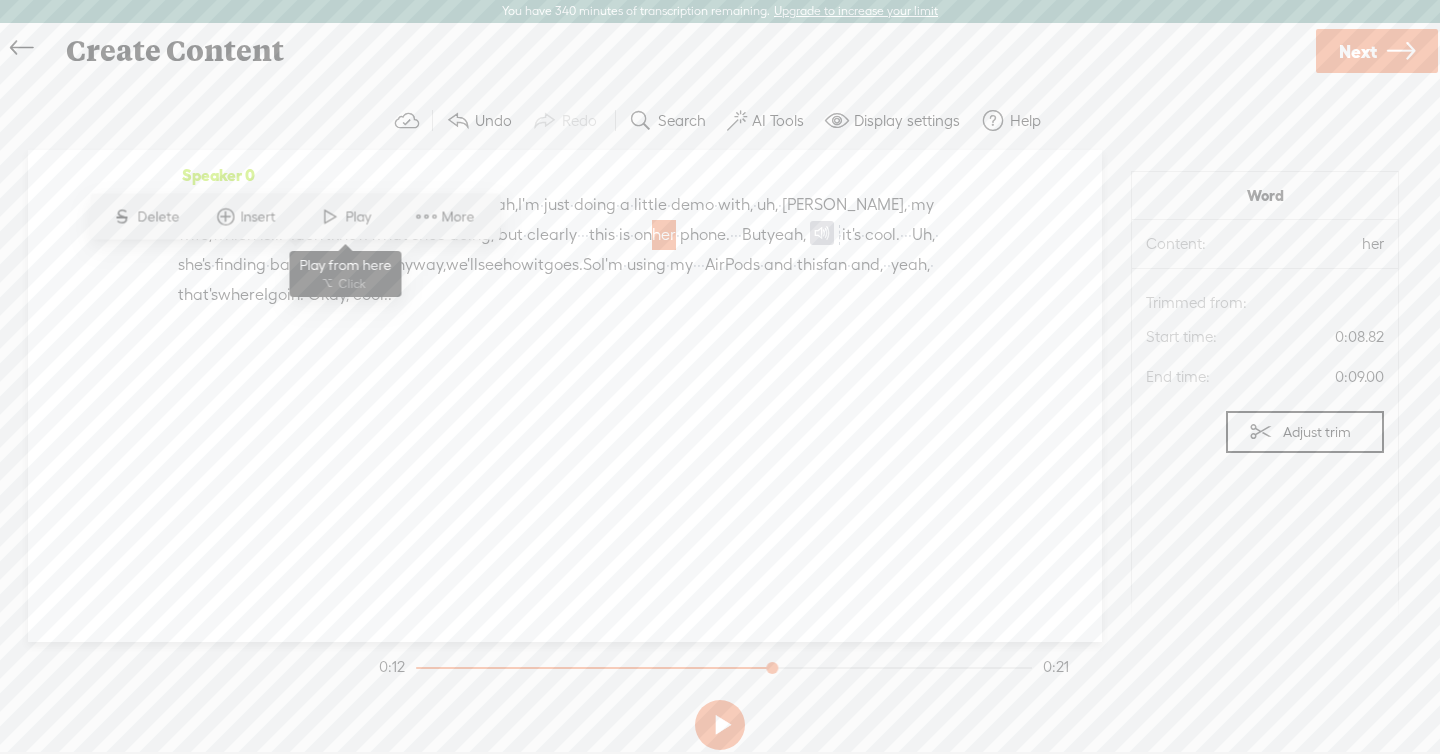 click at bounding box center [330, 217] 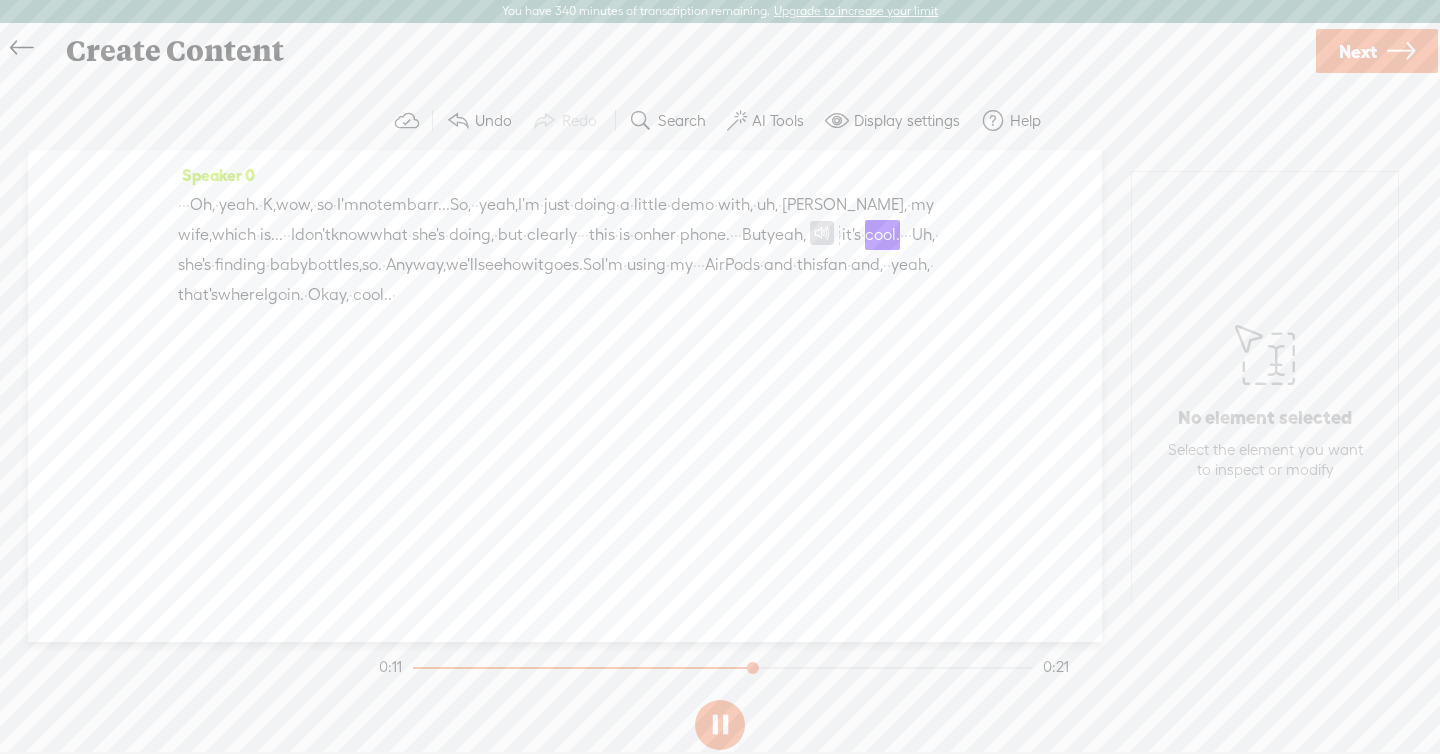 click at bounding box center (720, 725) 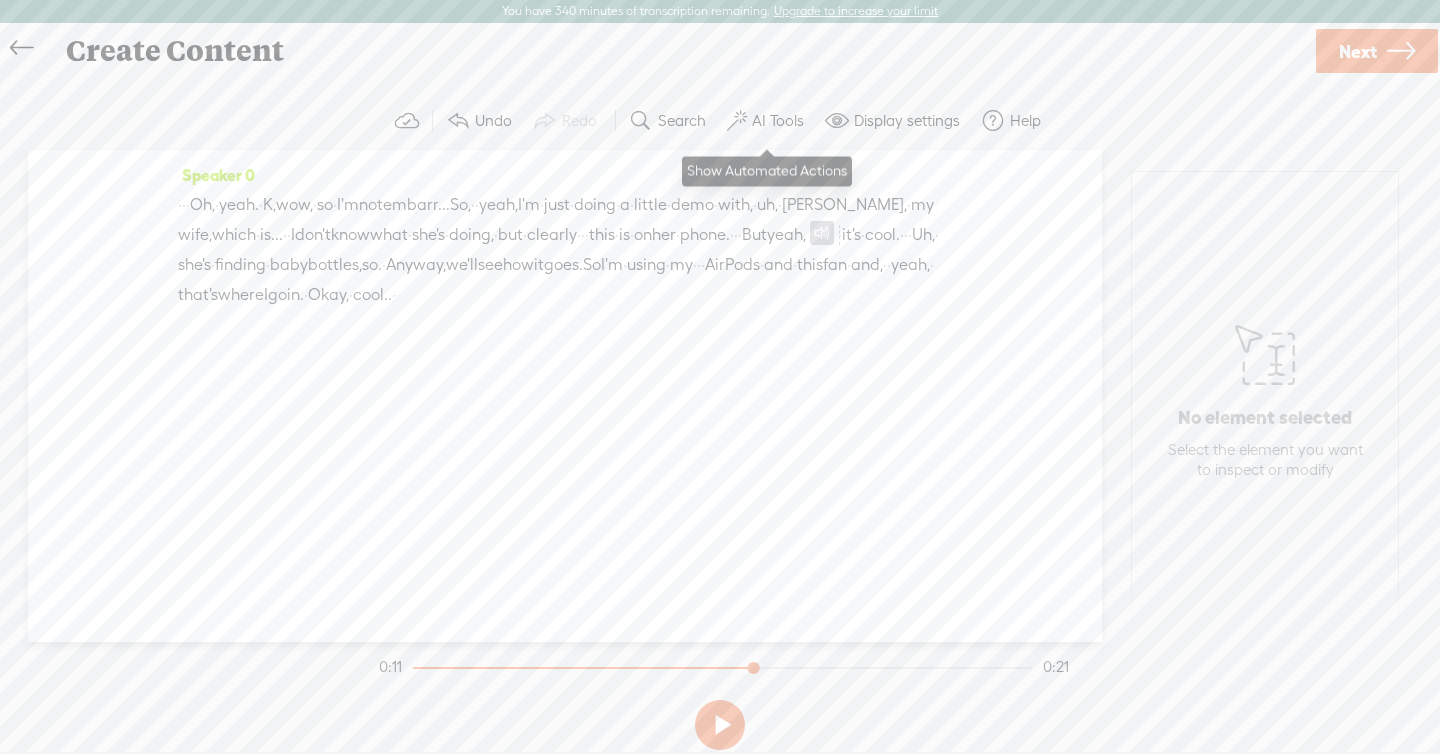 click on "AI Tools" at bounding box center (778, 121) 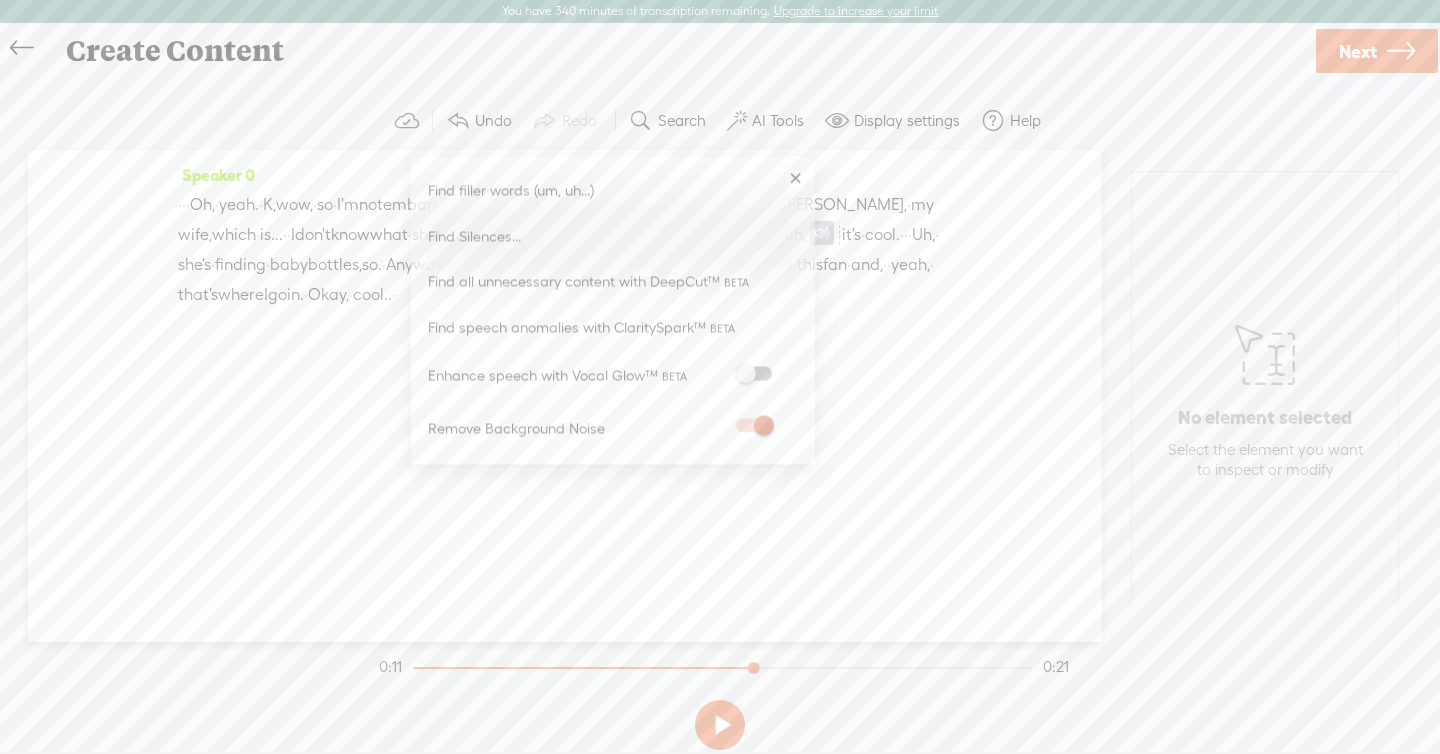 click at bounding box center (754, 425) 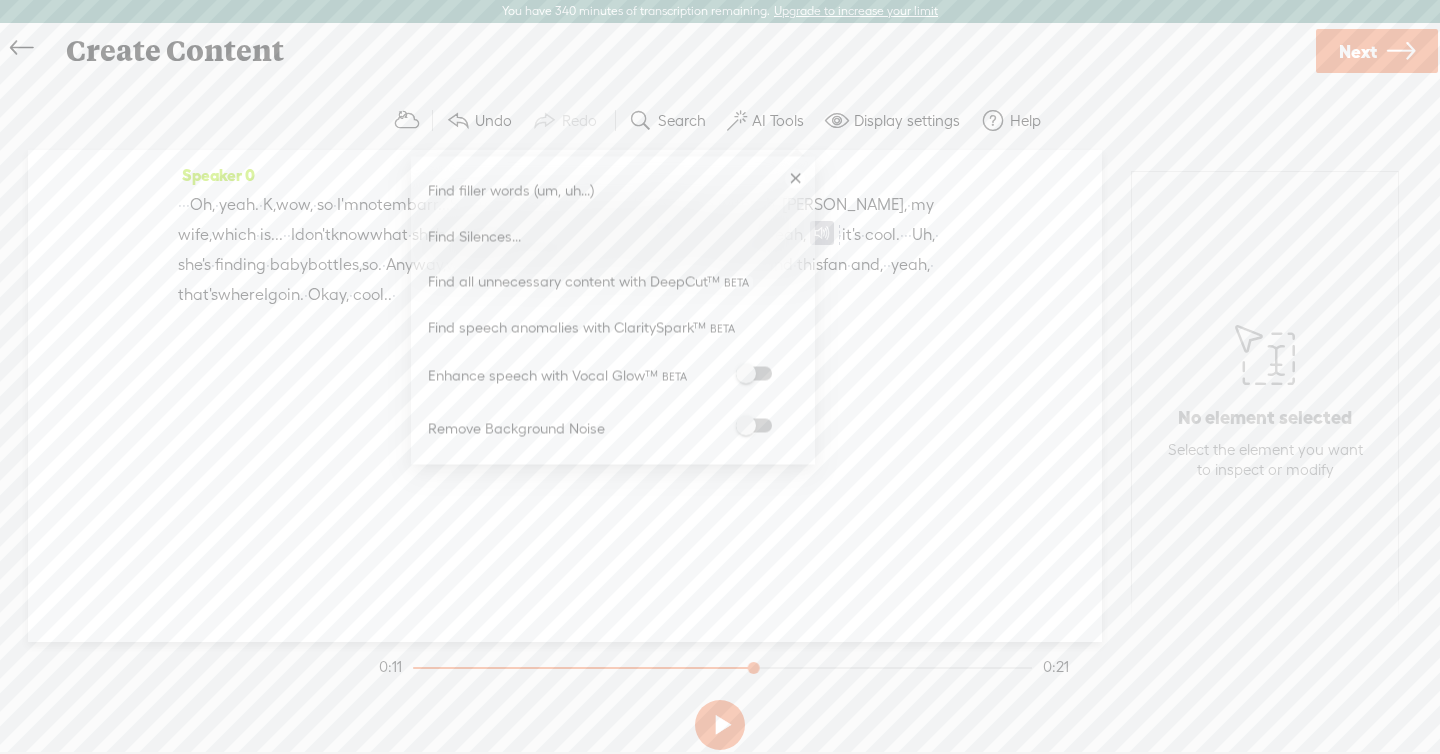 click on "on" at bounding box center [643, 235] 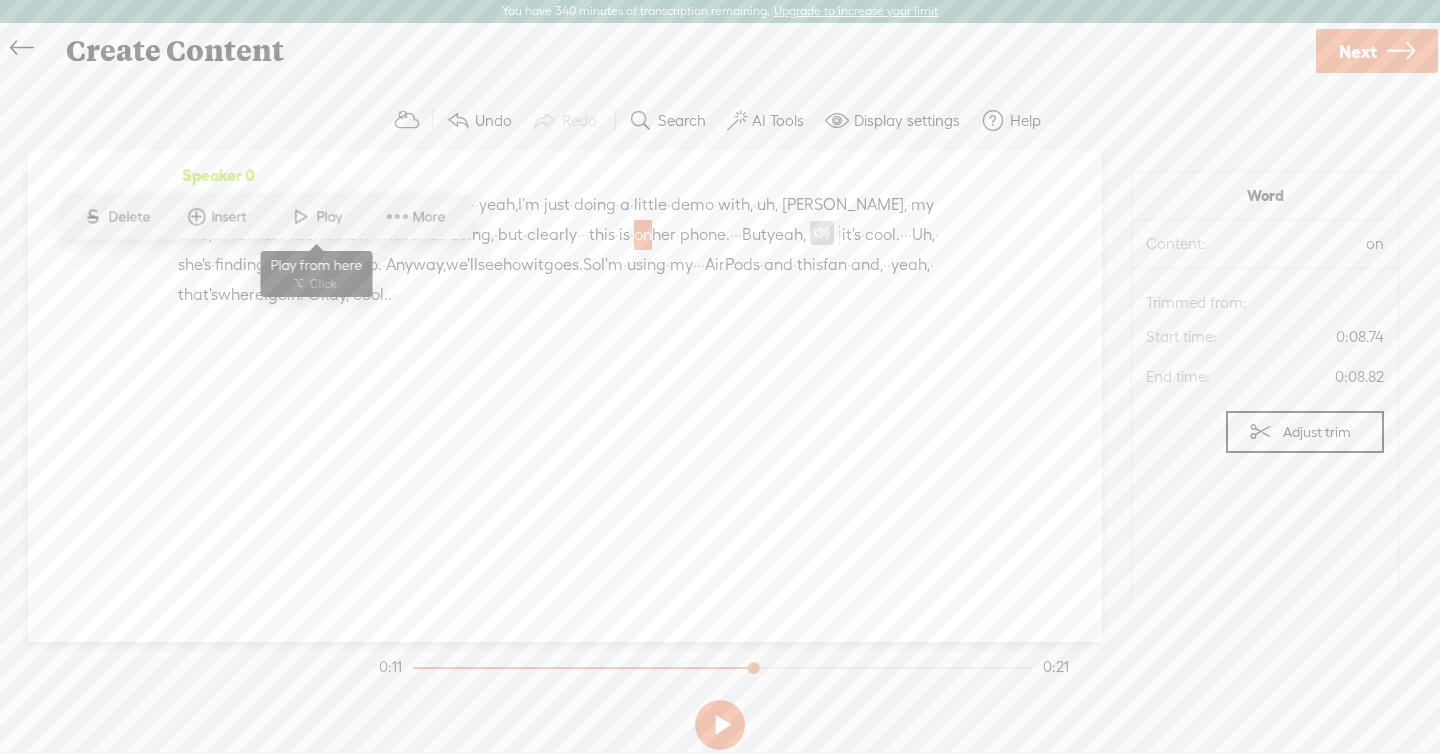 click at bounding box center [301, 217] 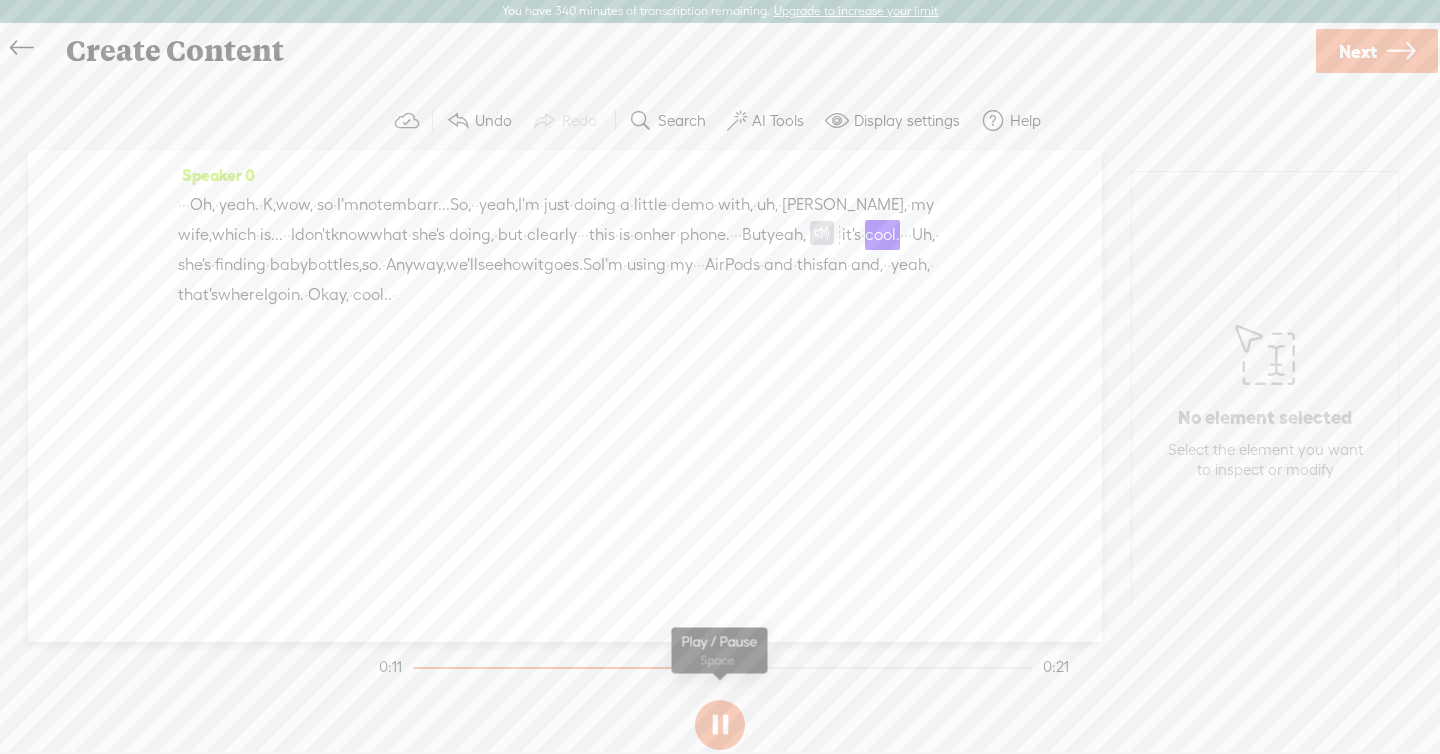 click at bounding box center [720, 725] 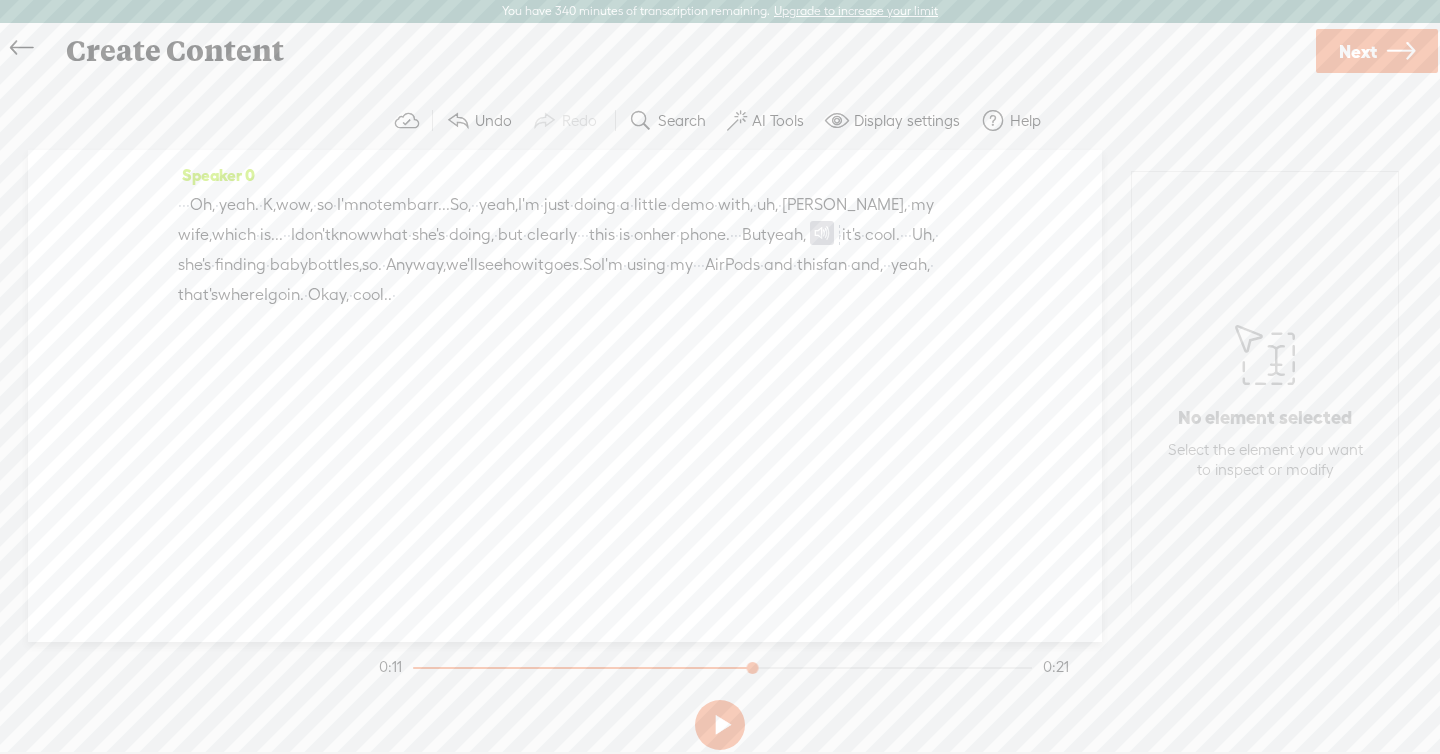 click at bounding box center [737, 121] 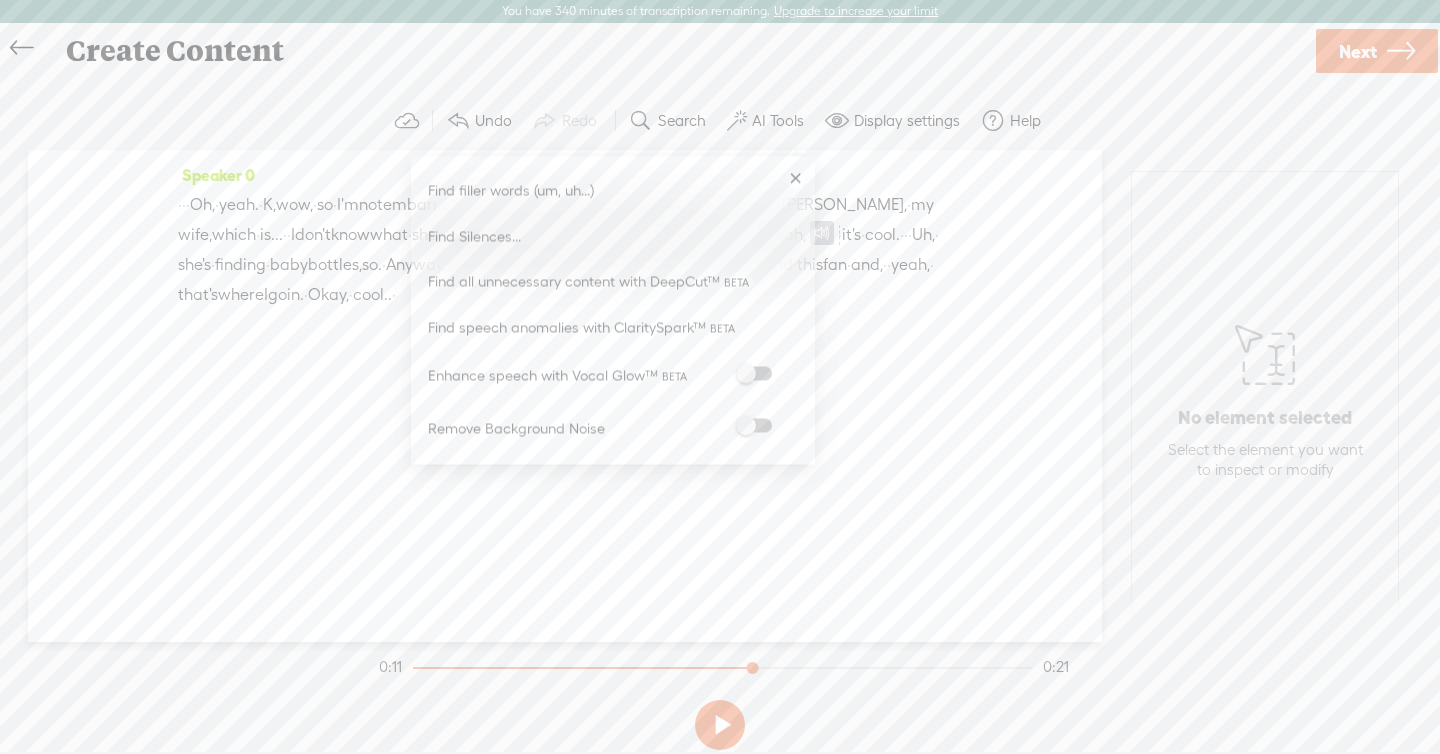 click at bounding box center (754, 425) 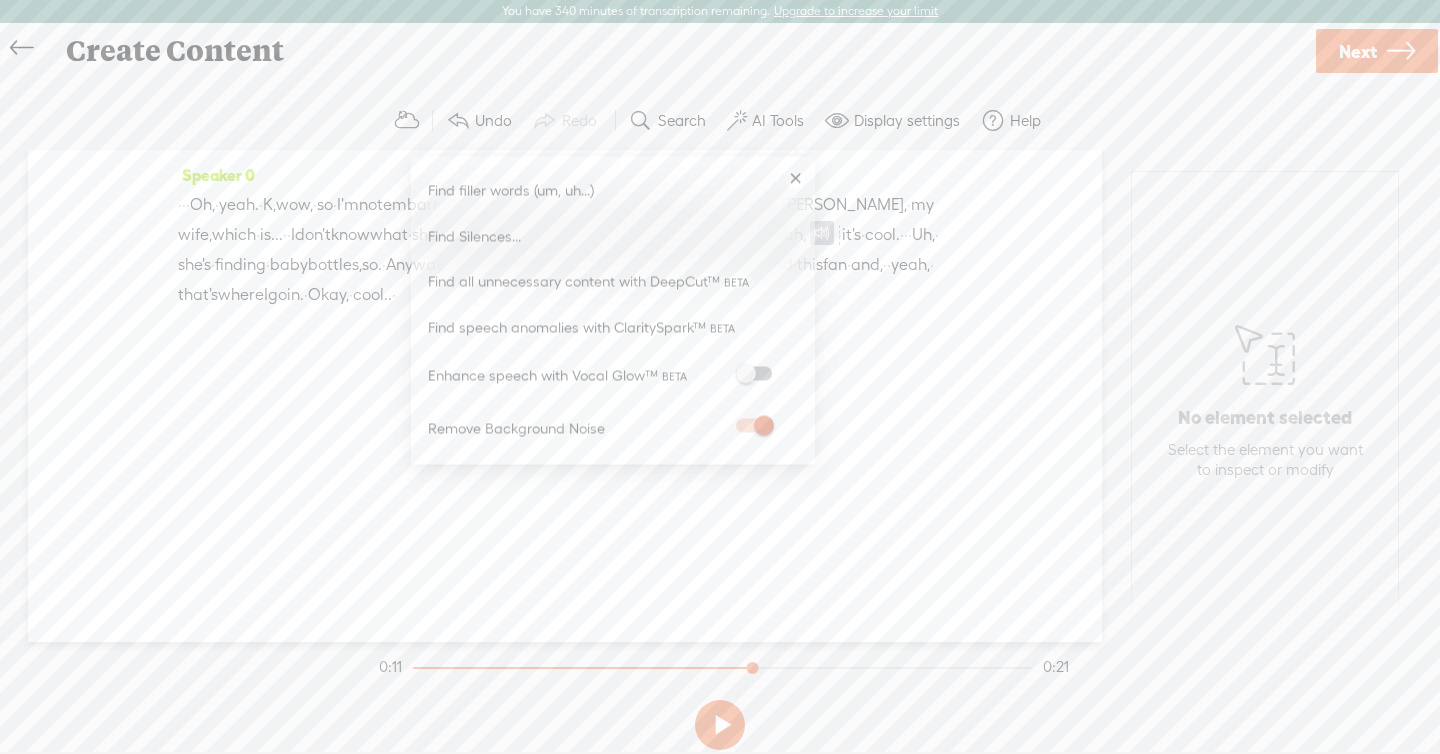 click on "on" at bounding box center [643, 235] 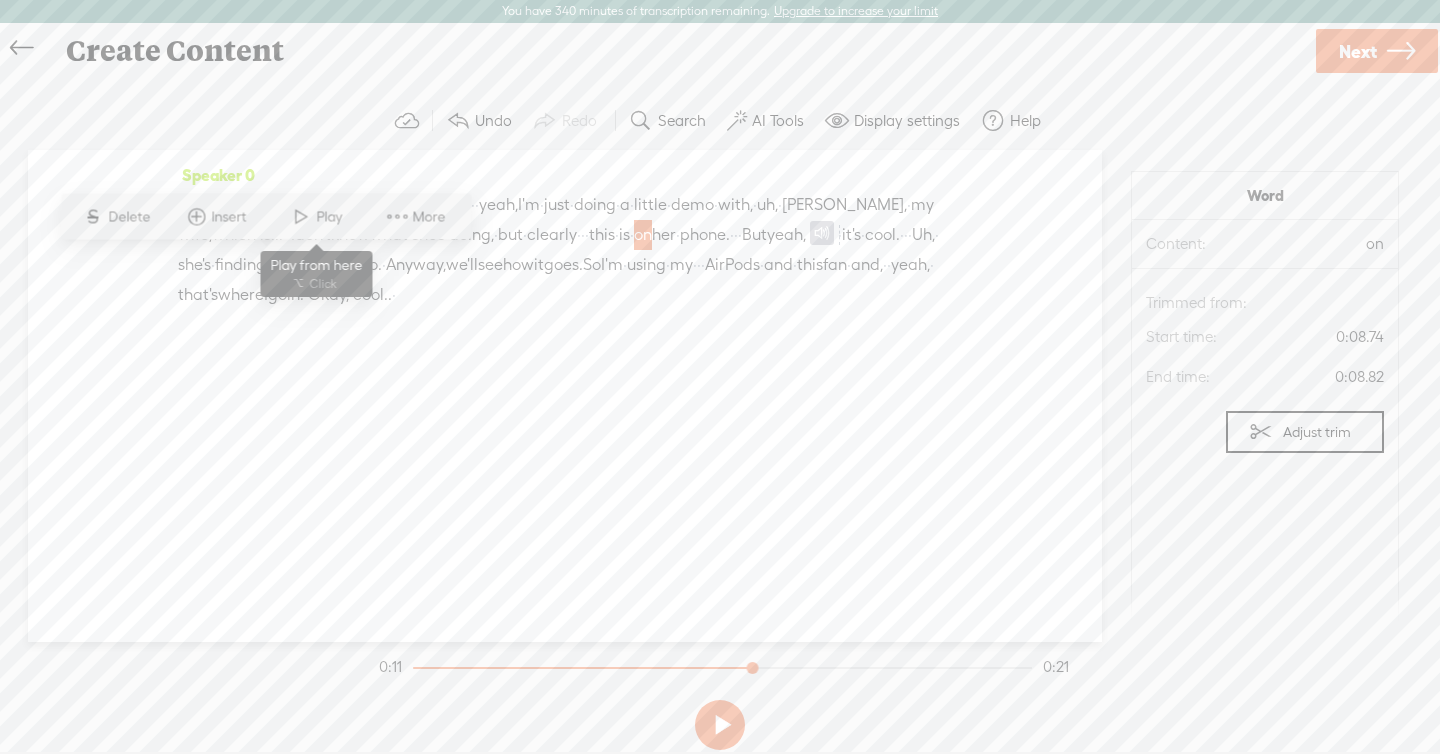 click at bounding box center (301, 217) 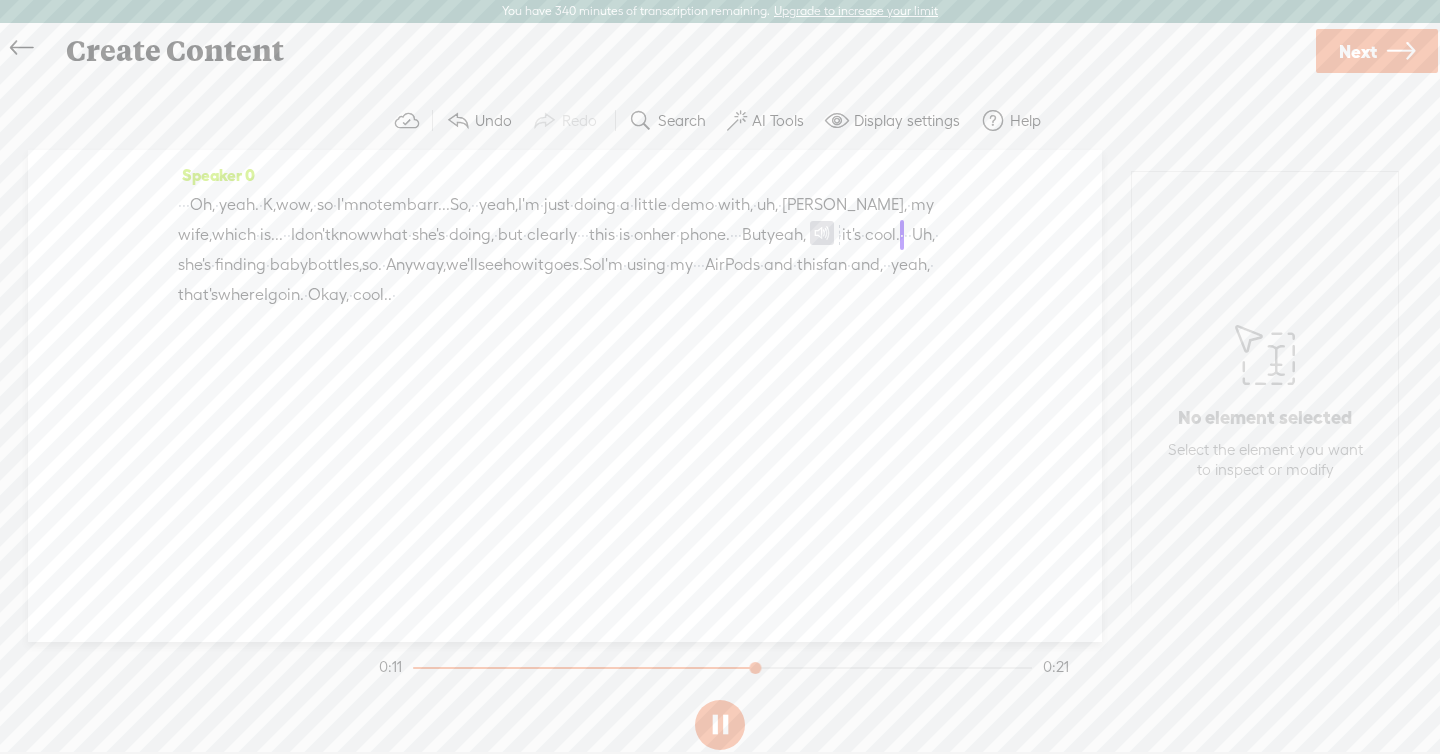 click at bounding box center (720, 725) 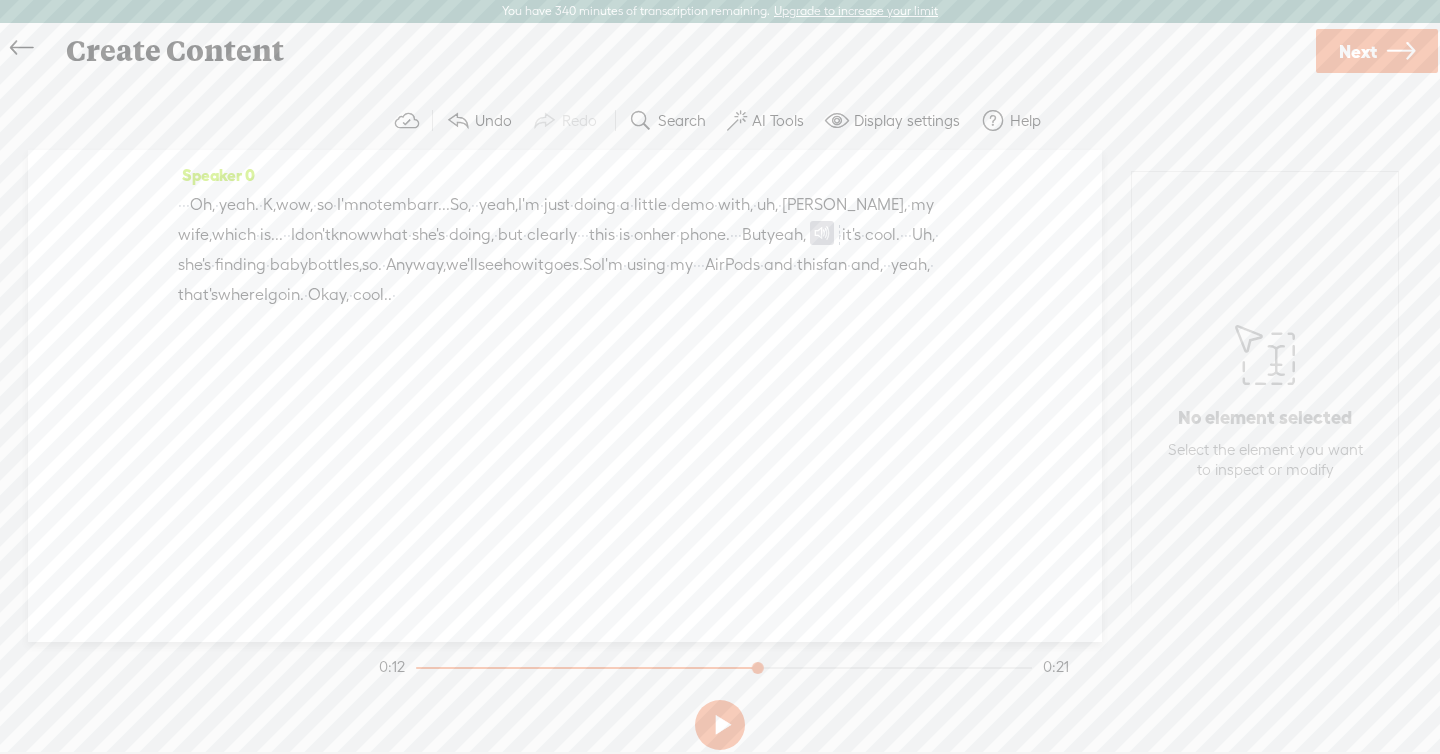 click on "AI Tools" at bounding box center (778, 121) 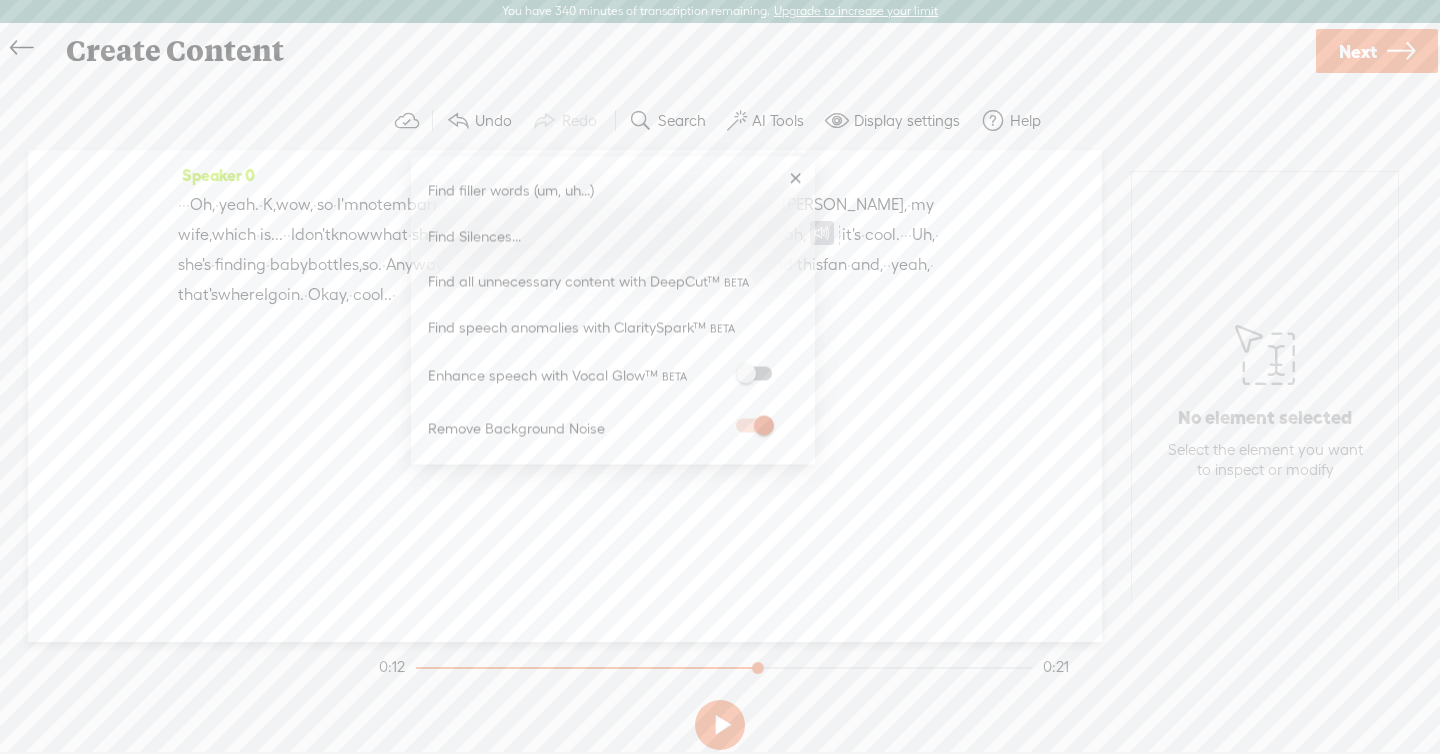 click at bounding box center [754, 425] 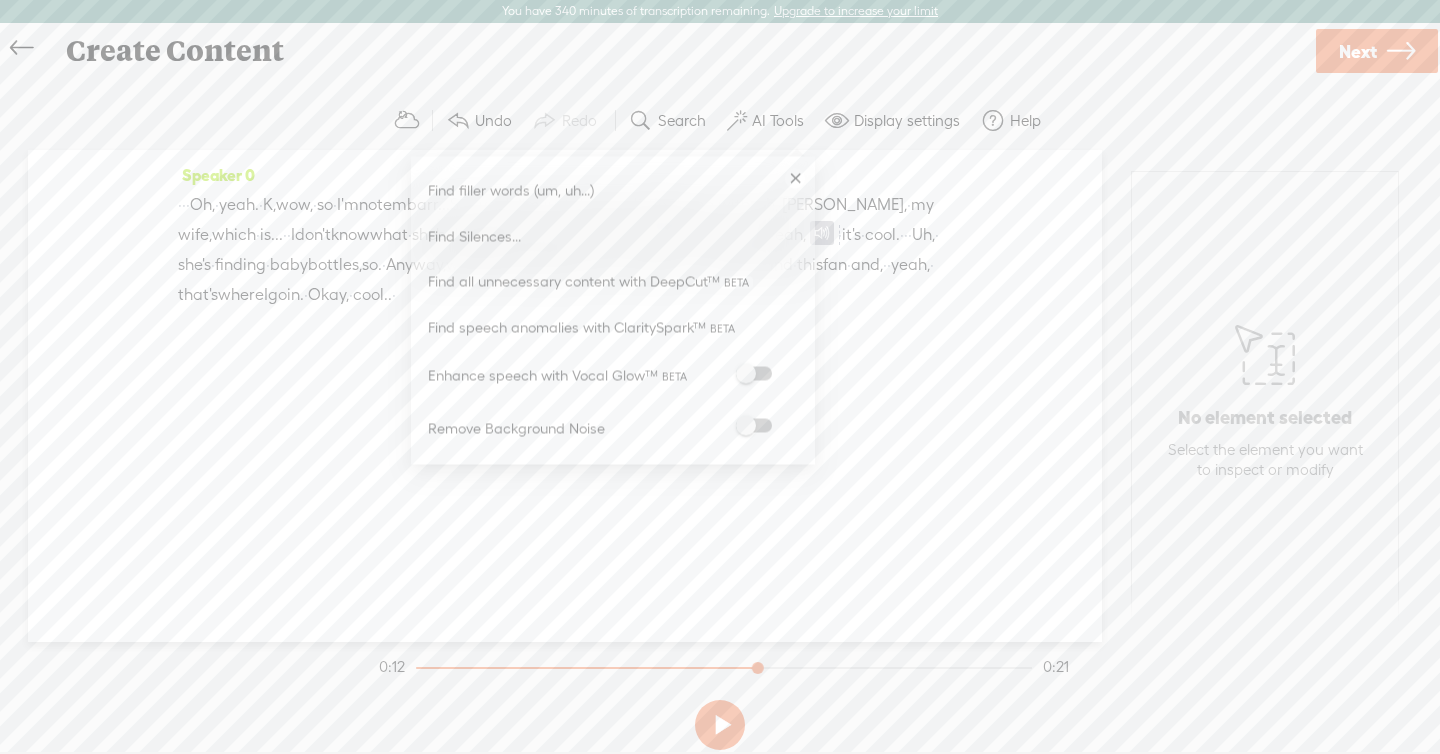 click at bounding box center [754, 425] 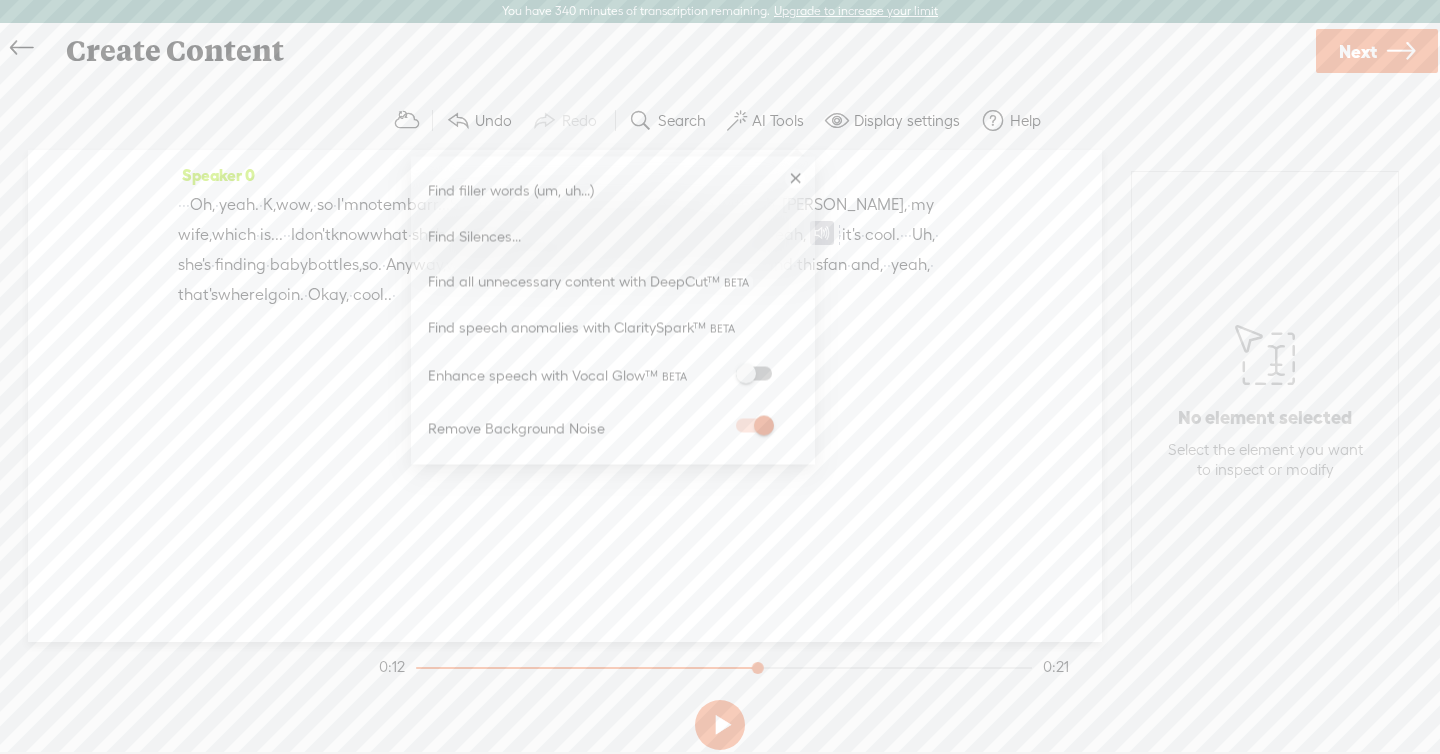 click on "on" at bounding box center [643, 235] 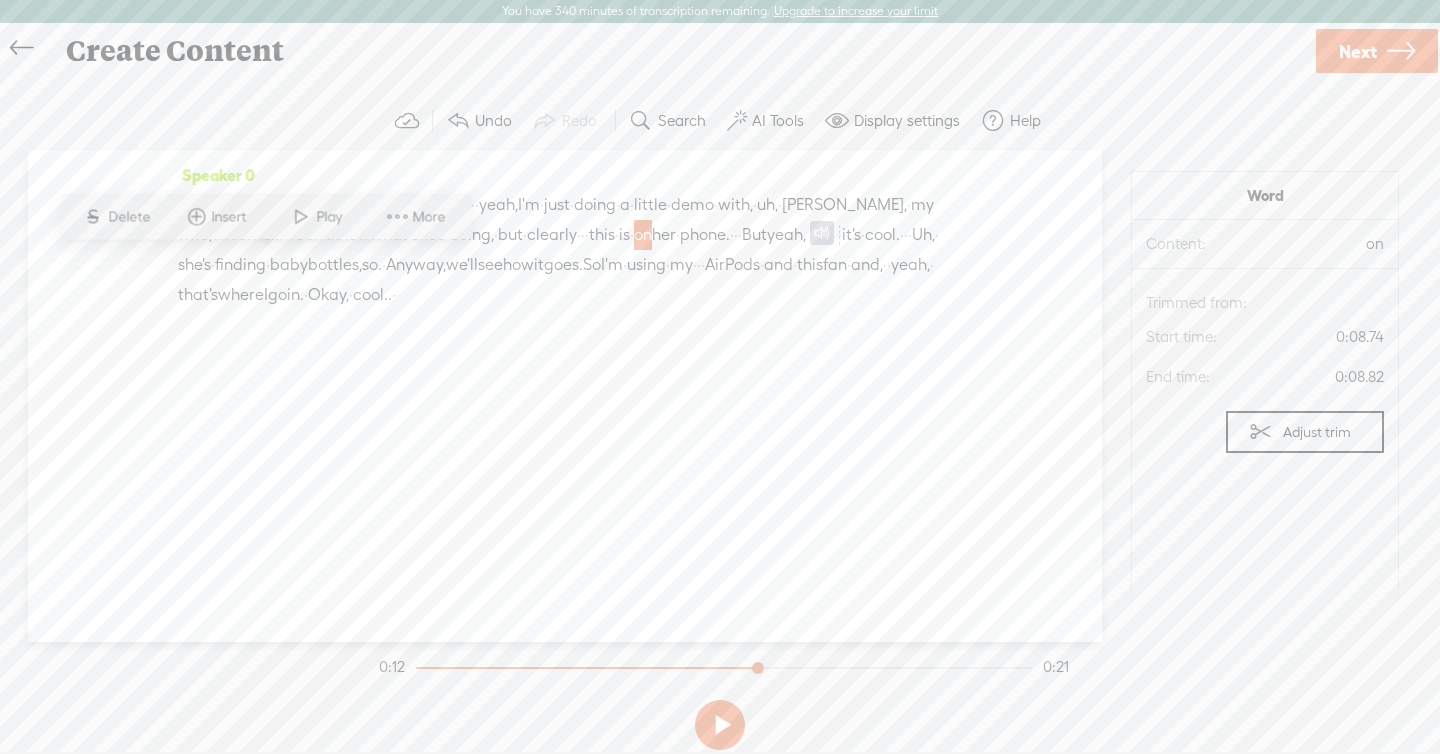 click at bounding box center (301, 217) 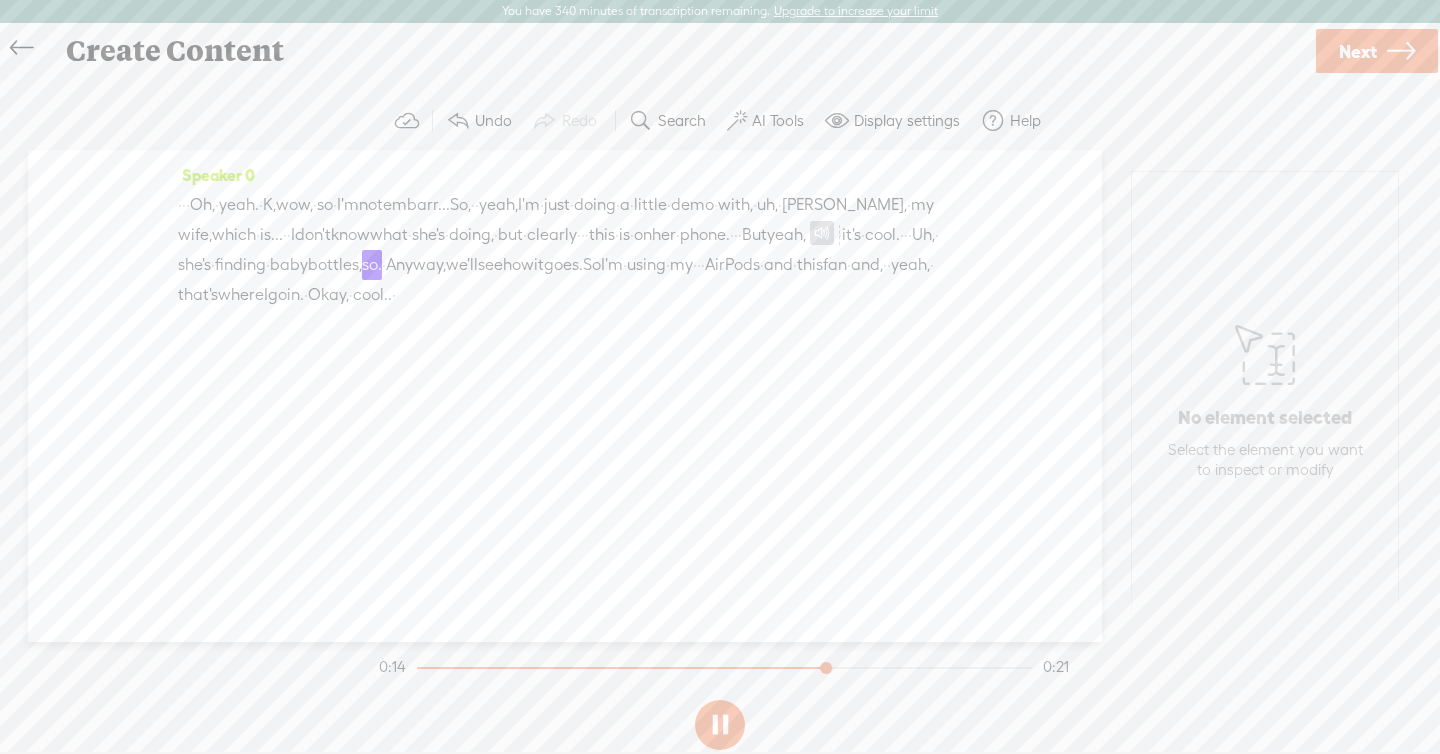 click at bounding box center (720, 725) 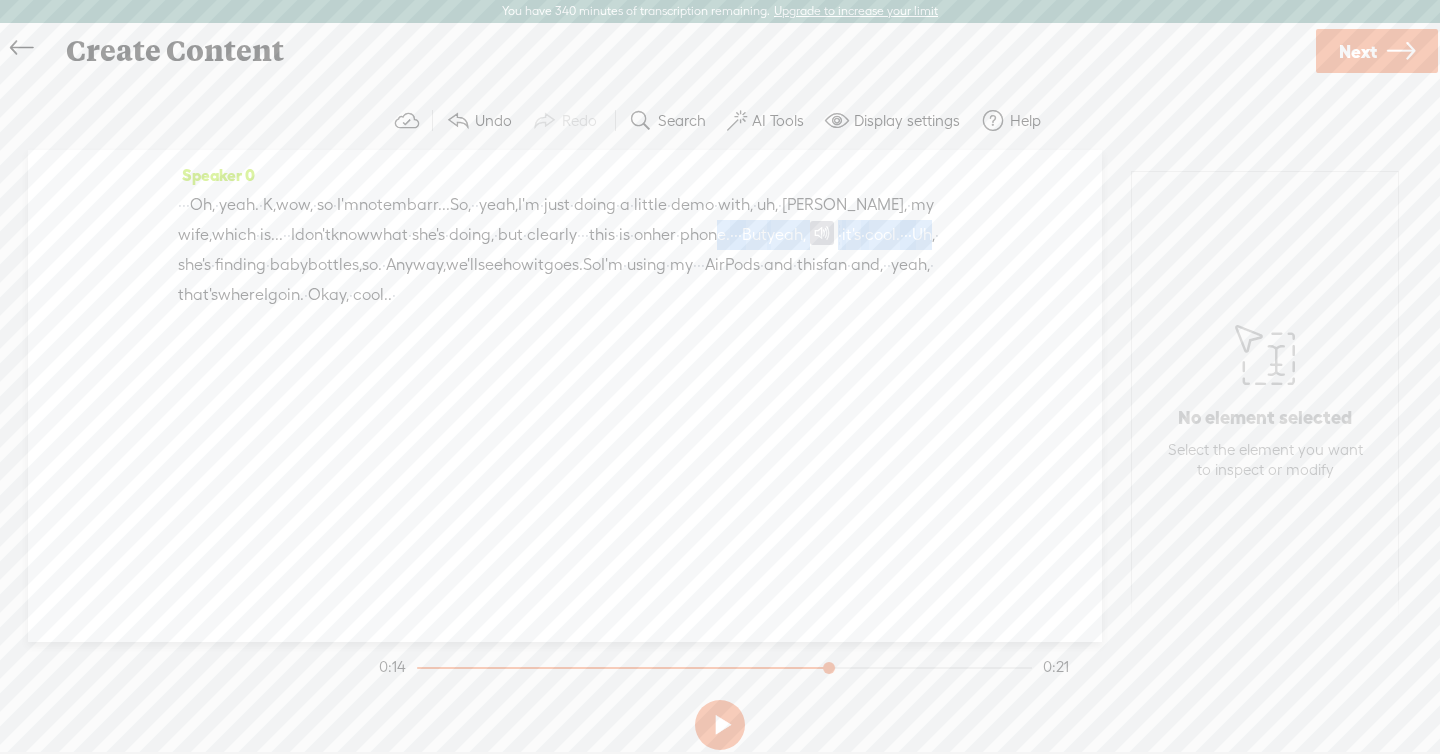 drag, startPoint x: 354, startPoint y: 256, endPoint x: 666, endPoint y: 264, distance: 312.10254 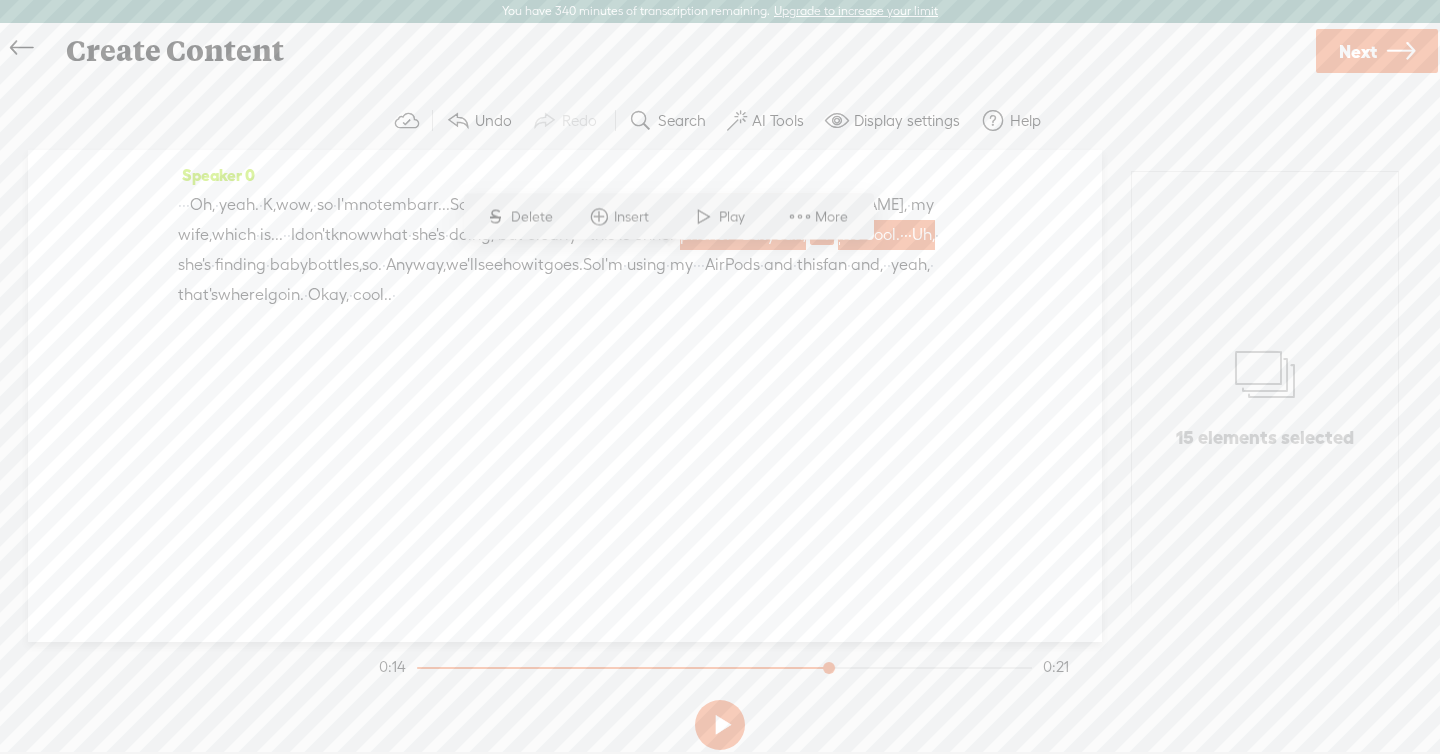 click on "AI Tools" at bounding box center [778, 121] 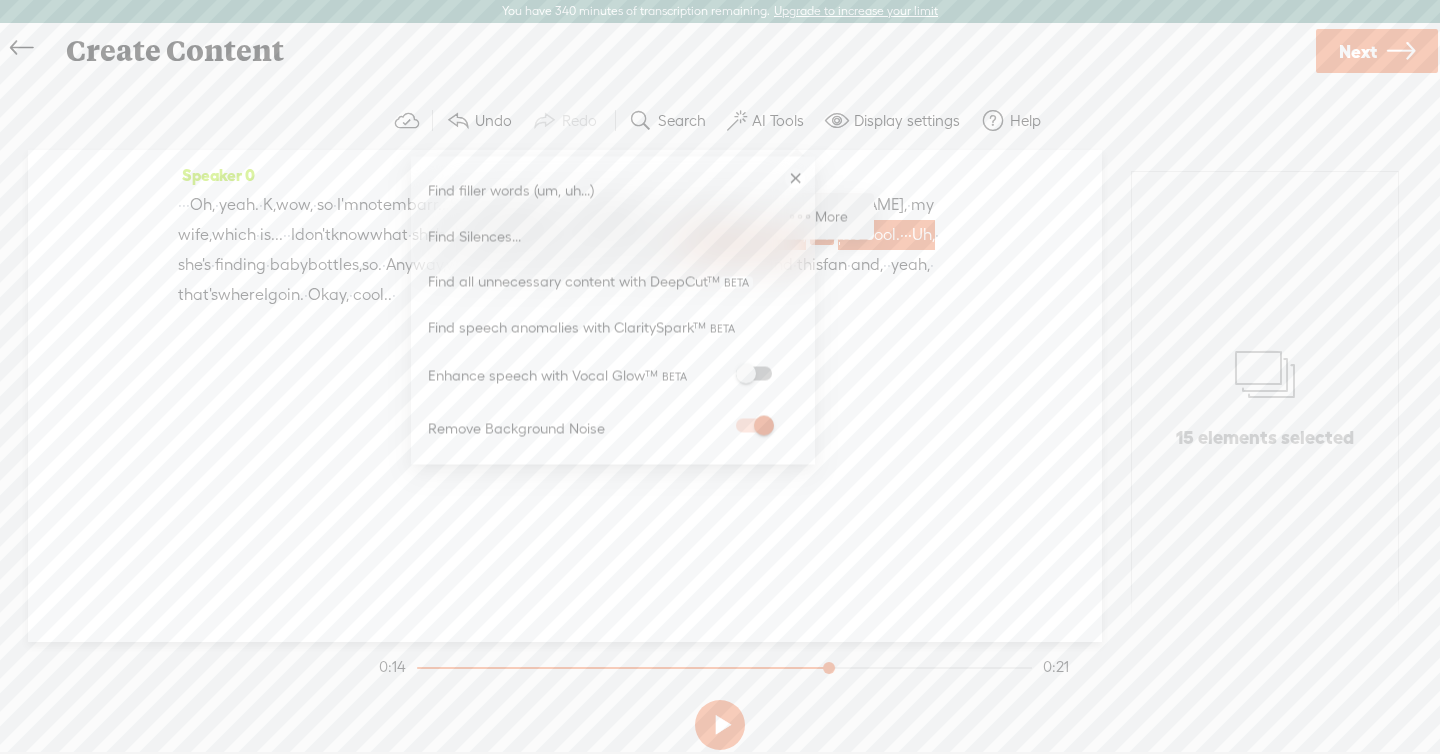 click on "Speaker 0
·
·
·
Oh,
·
yeah.
·
K,
wow,
·
so
·
I'm
·
not
embarr...
So,
·
·
yeah,
I'm
·
just
·
doing
·
a
·
little
·
demo
·
with,
·
uh,
·
Olivia,
·
my
wife,
which
·
is...
·
·
I
don't
know
what" at bounding box center [565, 396] 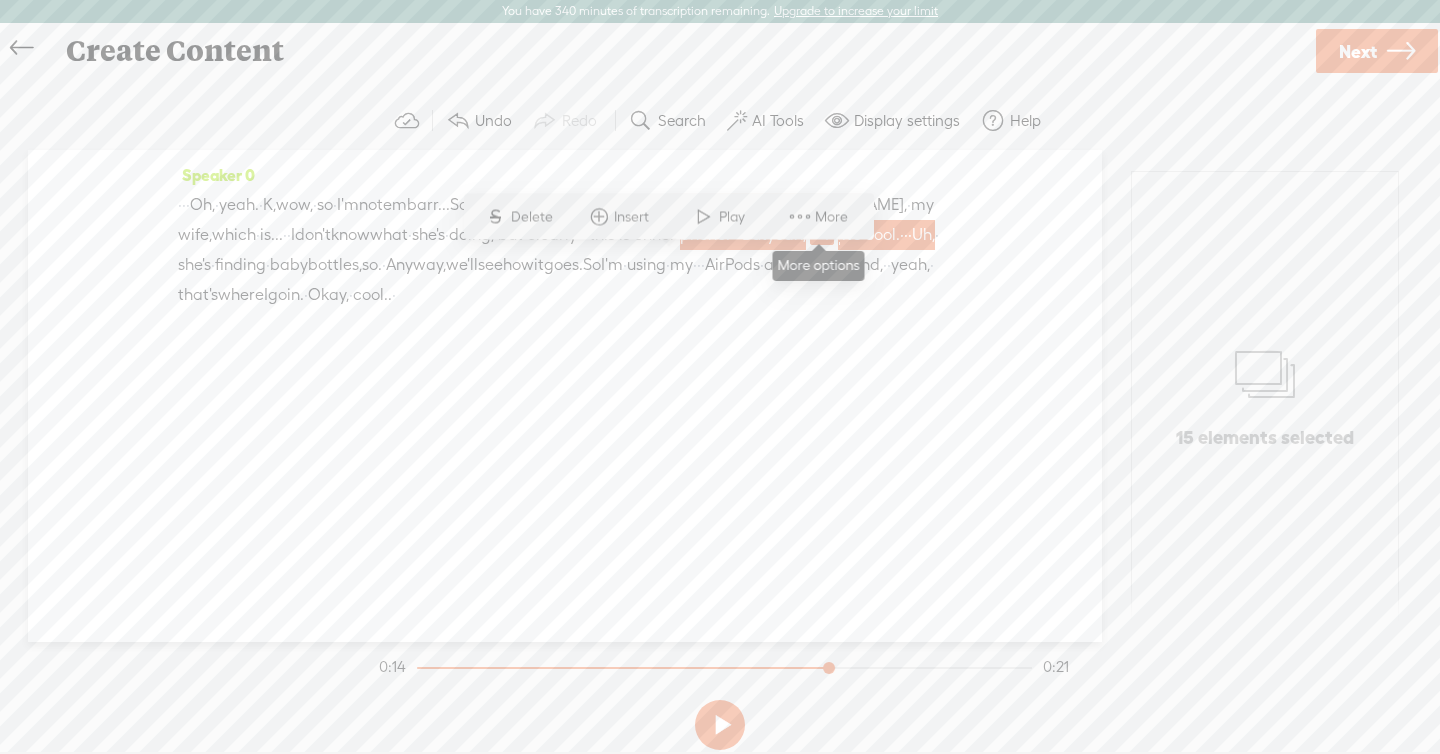 click at bounding box center [800, 217] 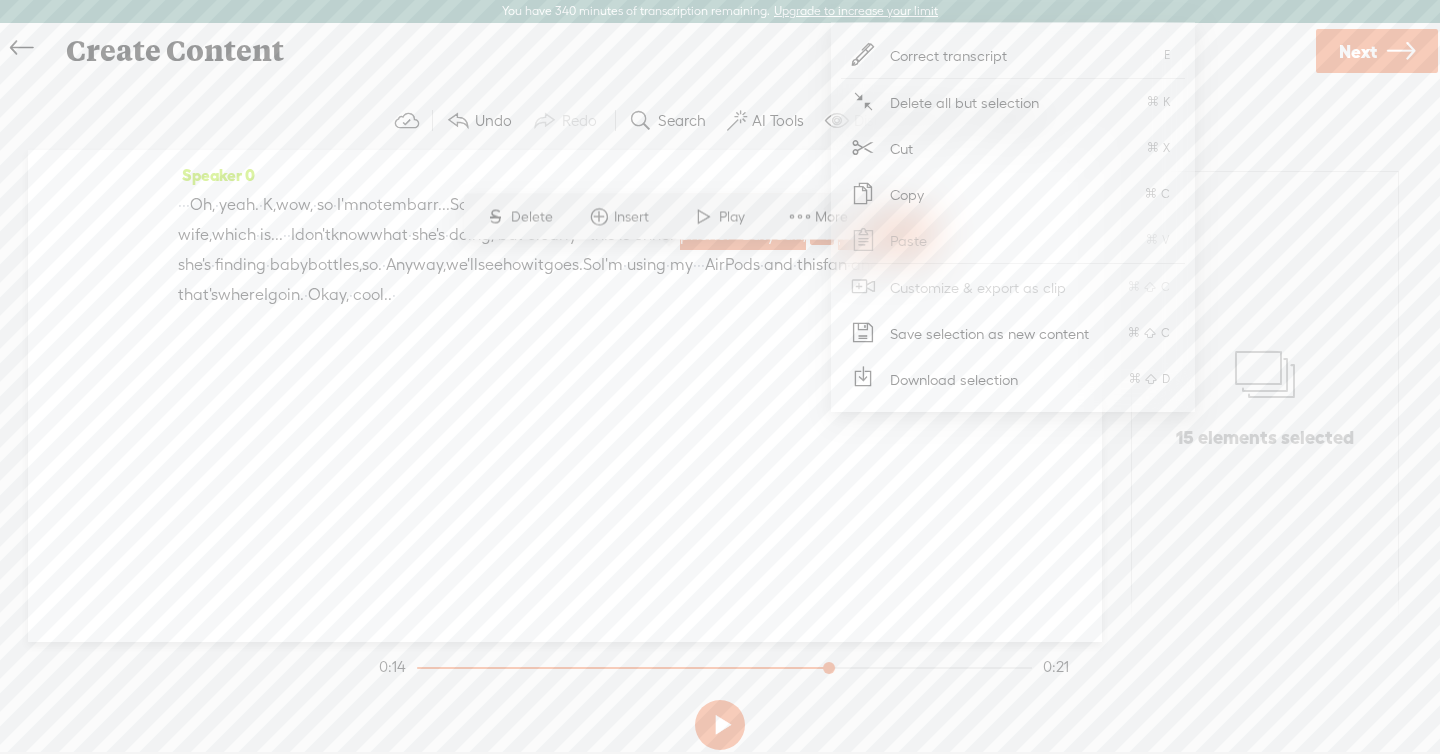 click at bounding box center (863, 379) 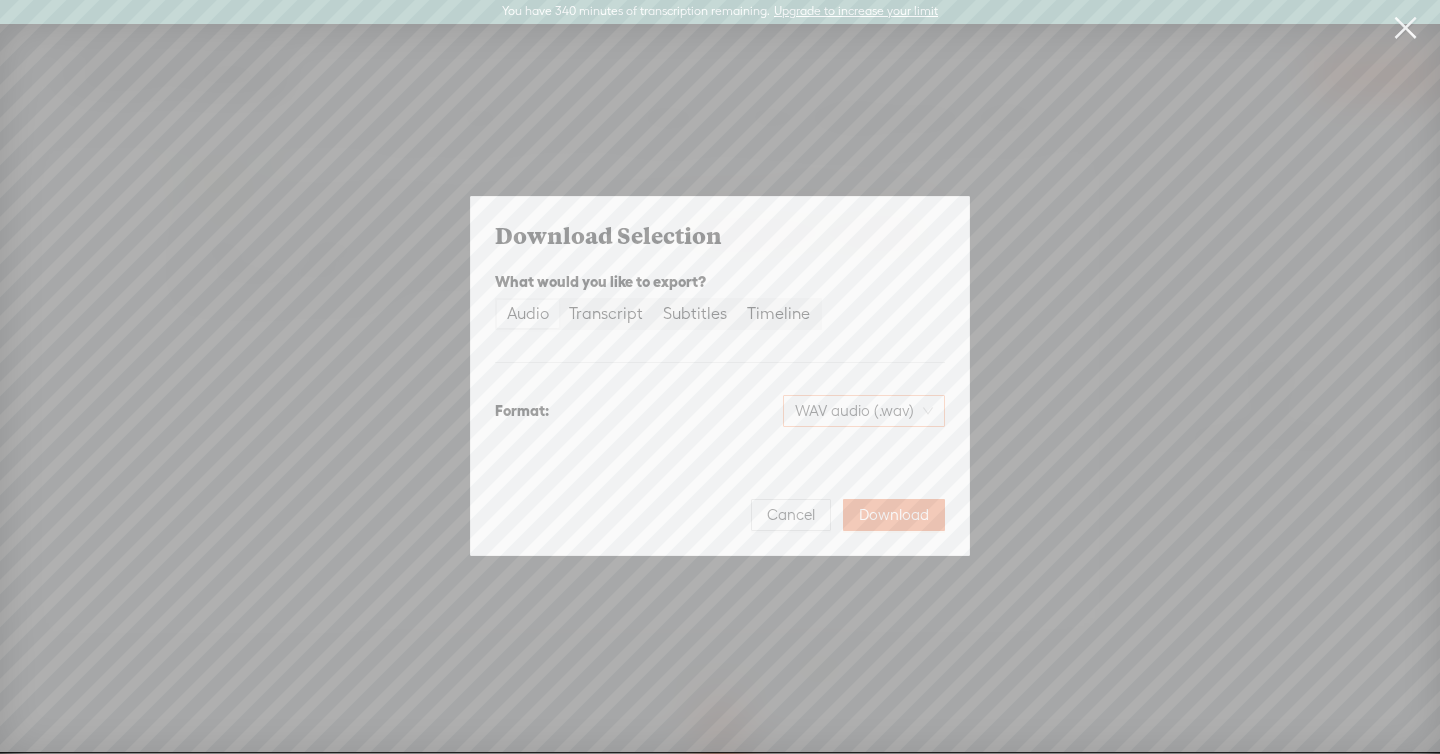 click on "WAV audio (.wav)" at bounding box center [864, 411] 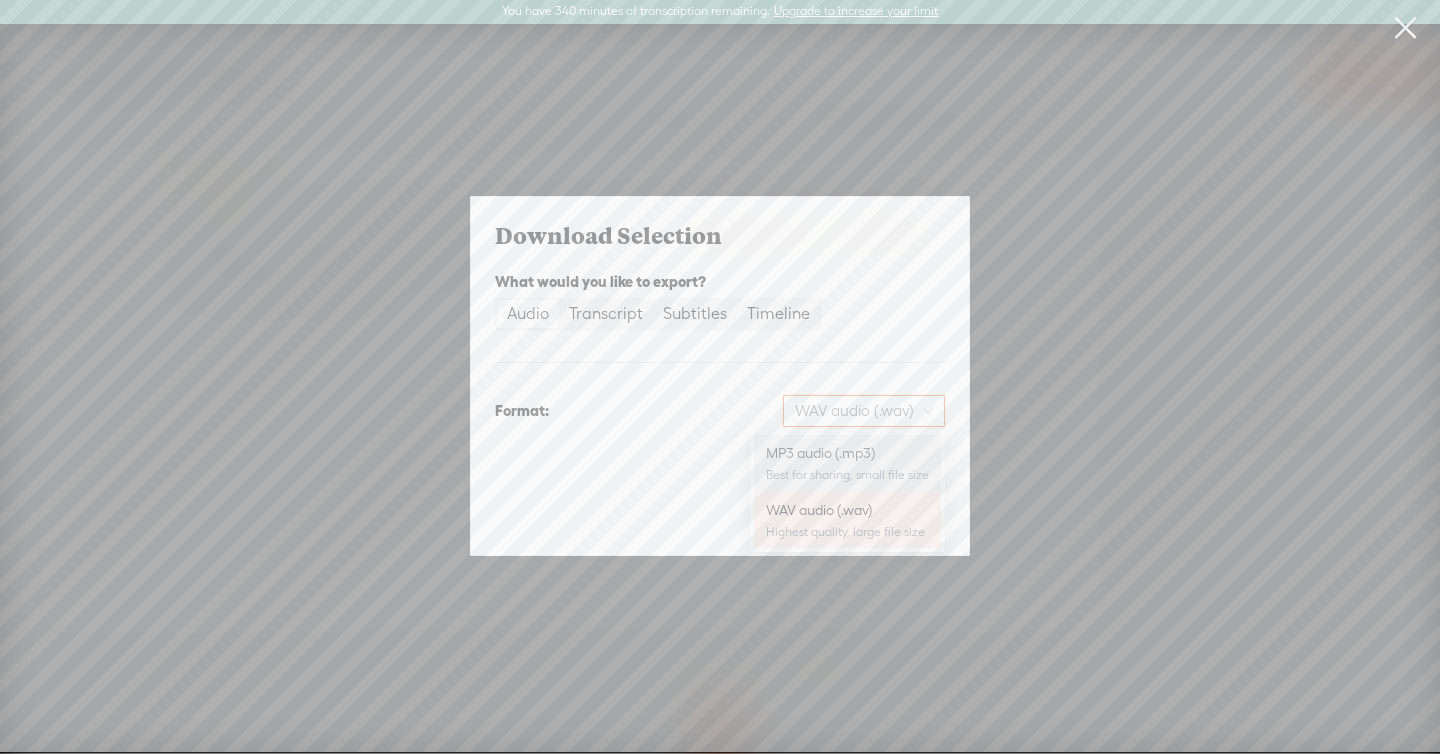 click on "Best for sharing, small file size" at bounding box center (847, 475) 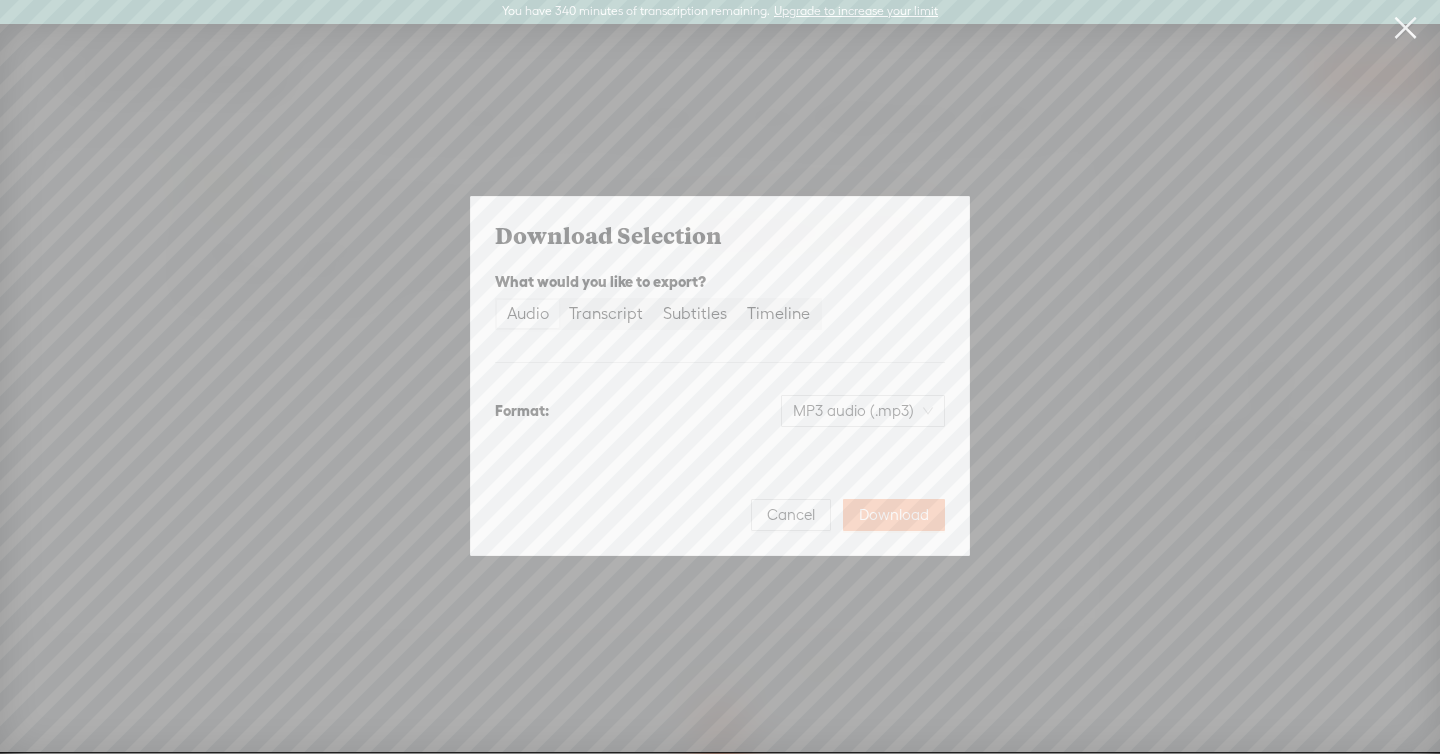 click on "Download" at bounding box center (894, 515) 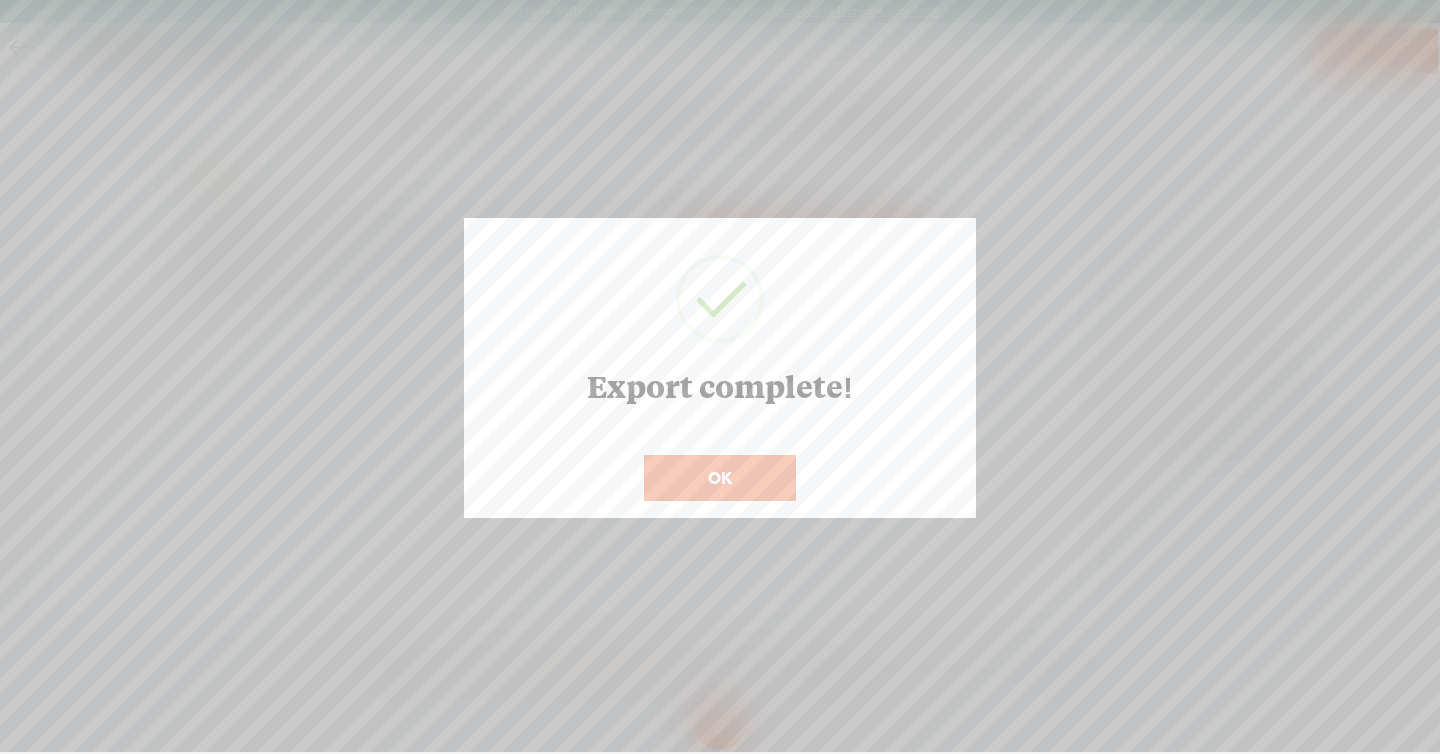 click on "OK" at bounding box center (720, 478) 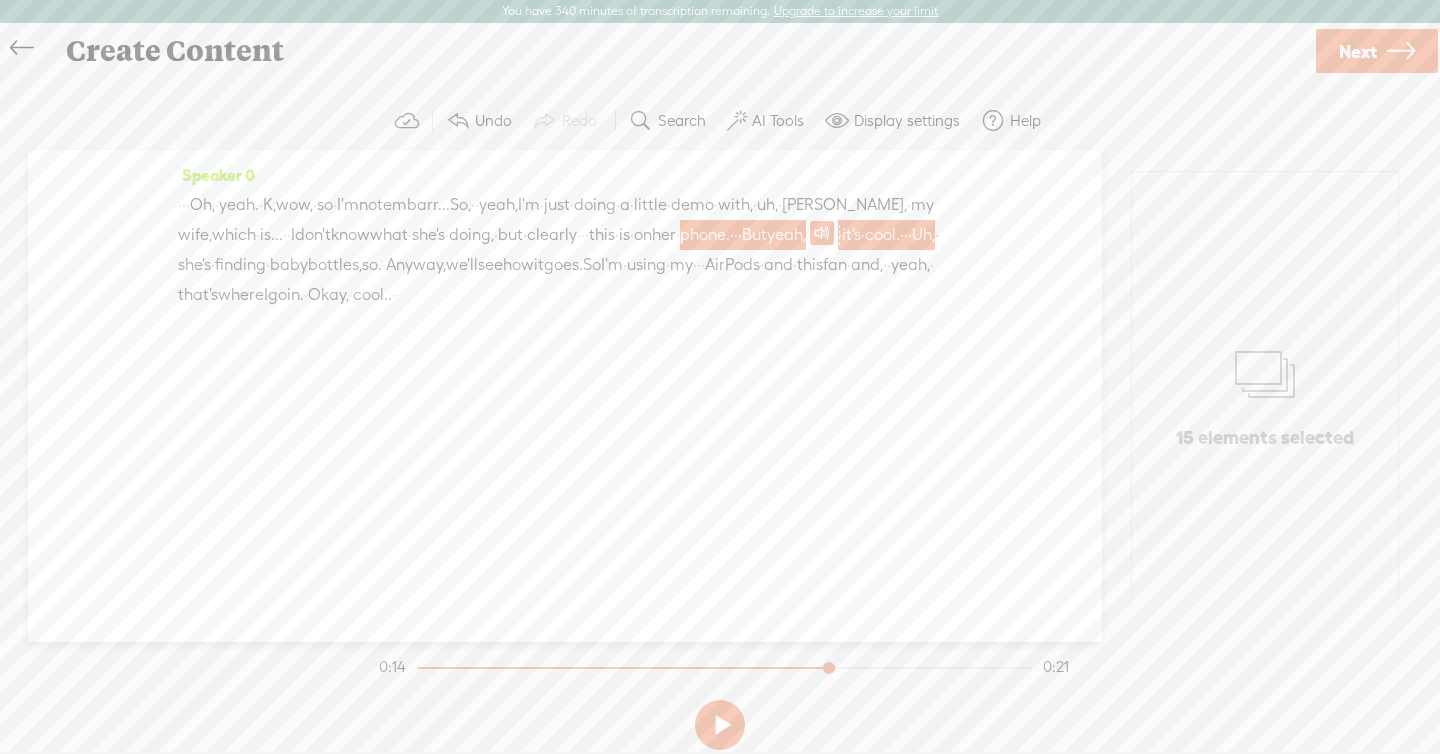click at bounding box center [822, 233] 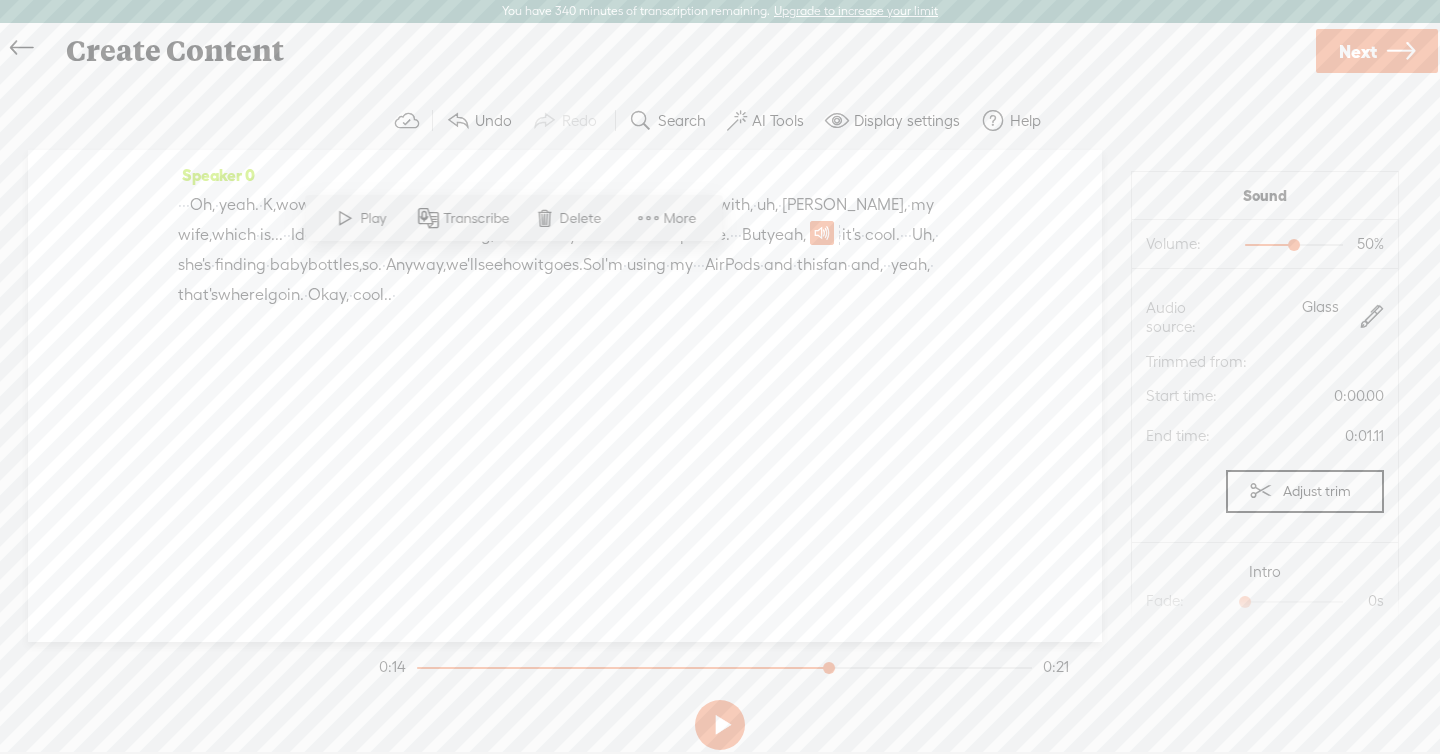 click on "Adjust trim" at bounding box center (1305, 491) 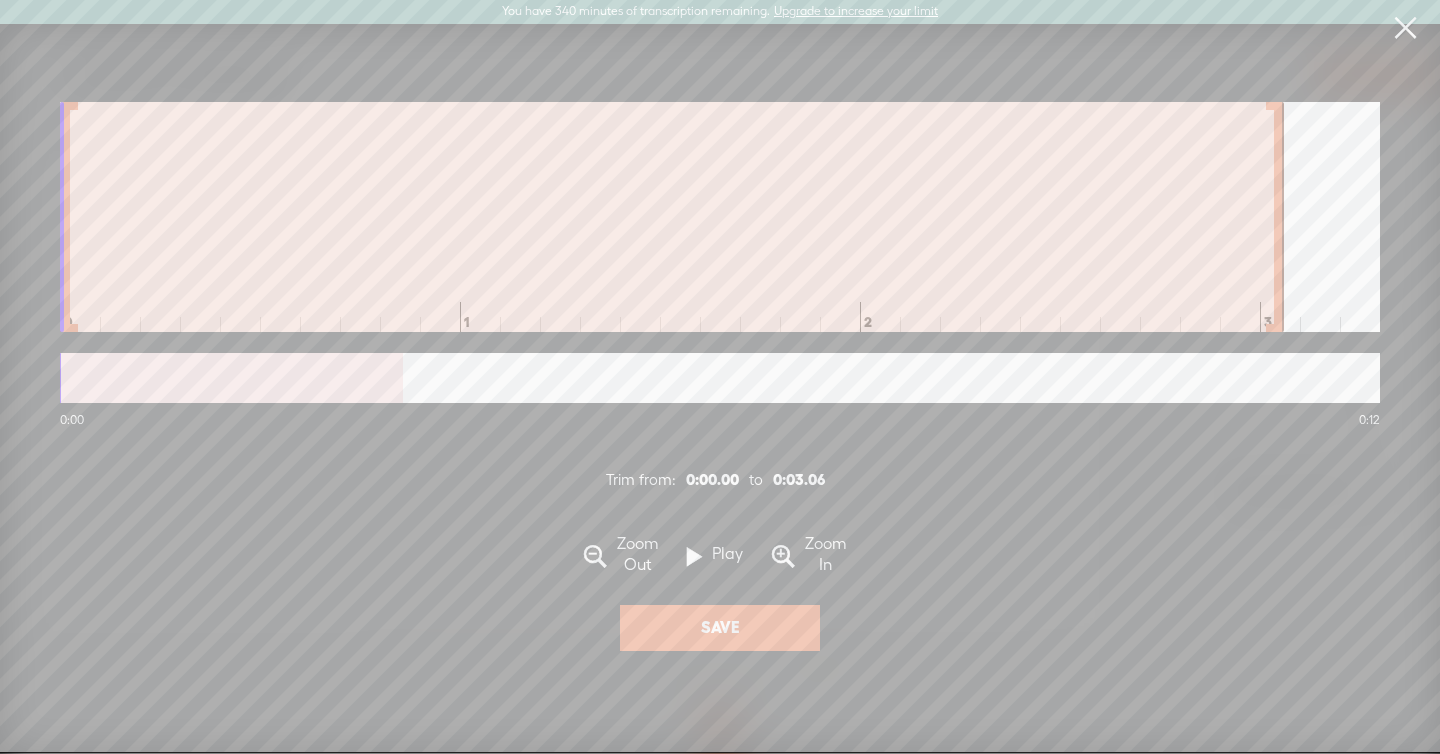 click at bounding box center (1279, 217) 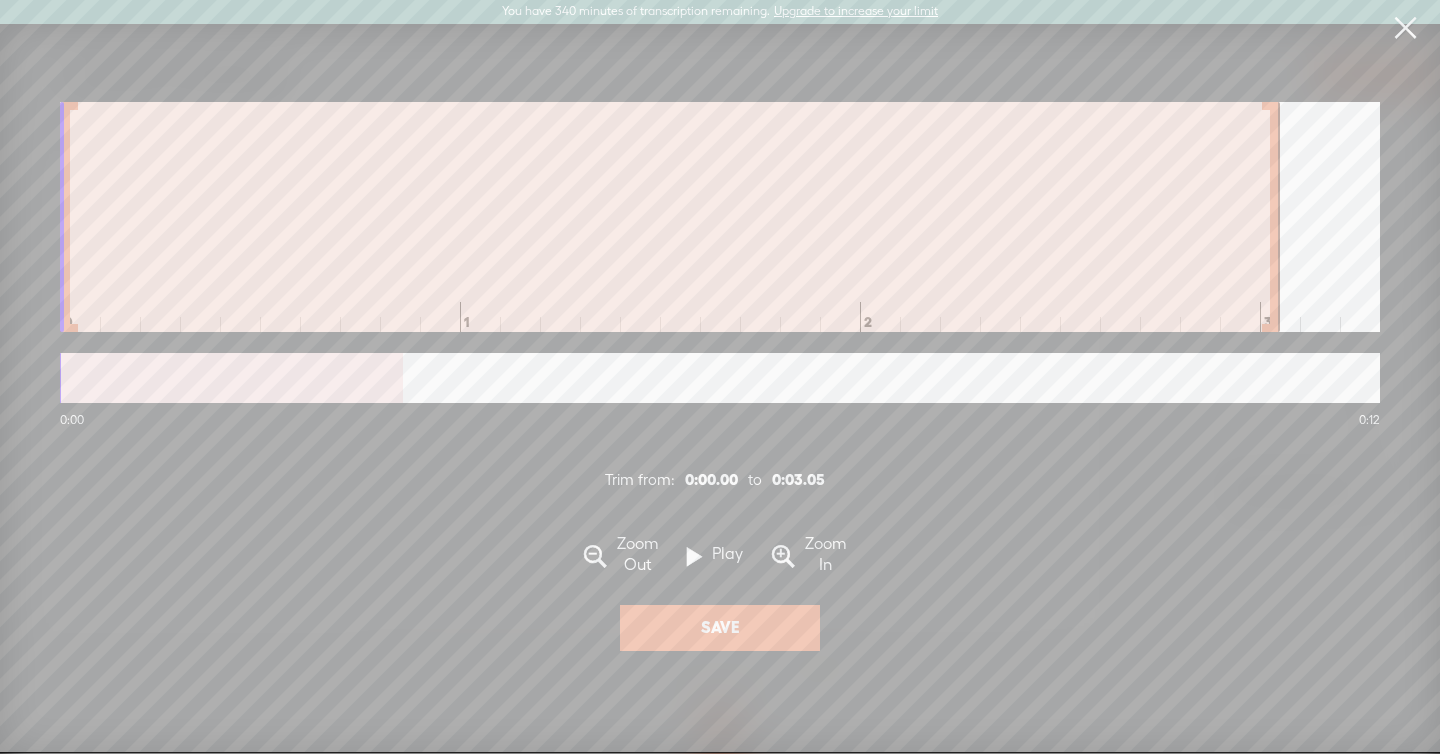 click at bounding box center (1405, 28) 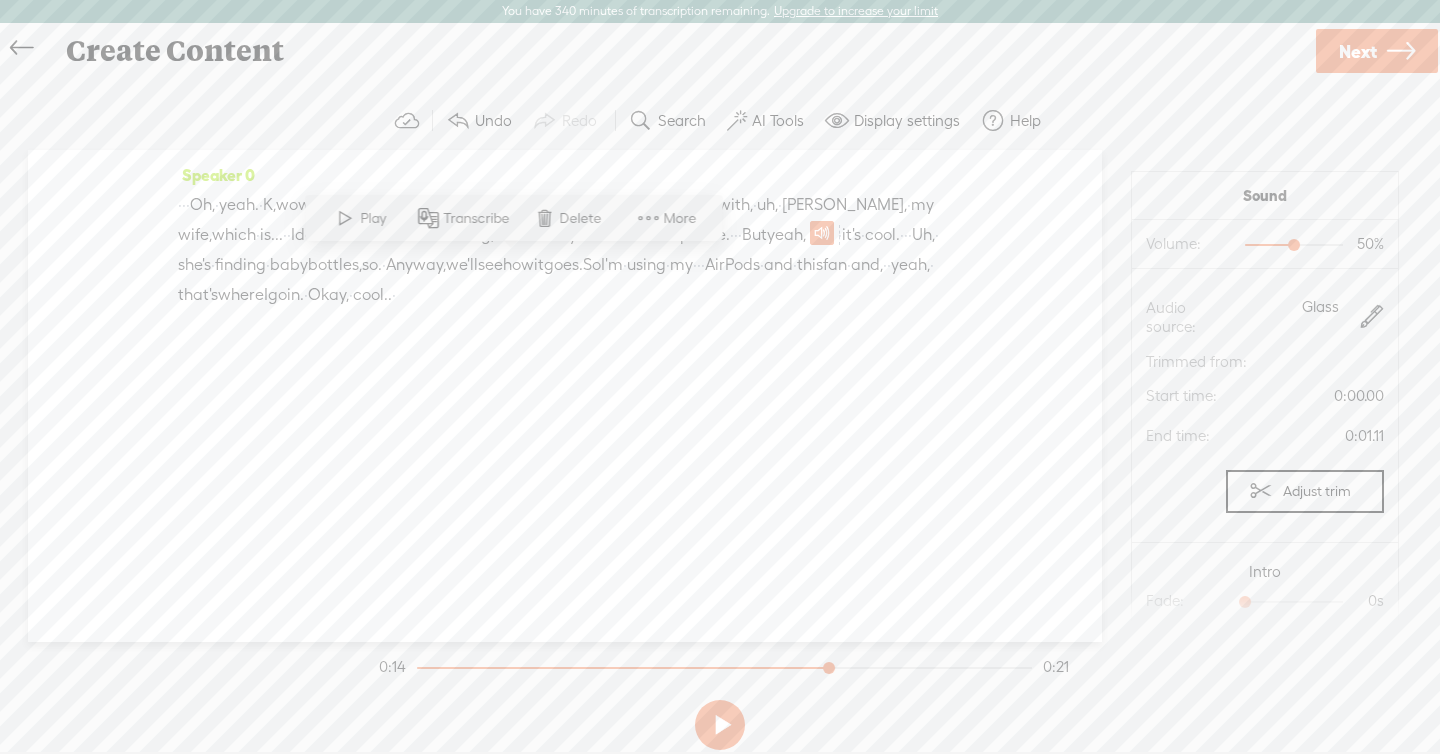 click on "is" at bounding box center (624, 235) 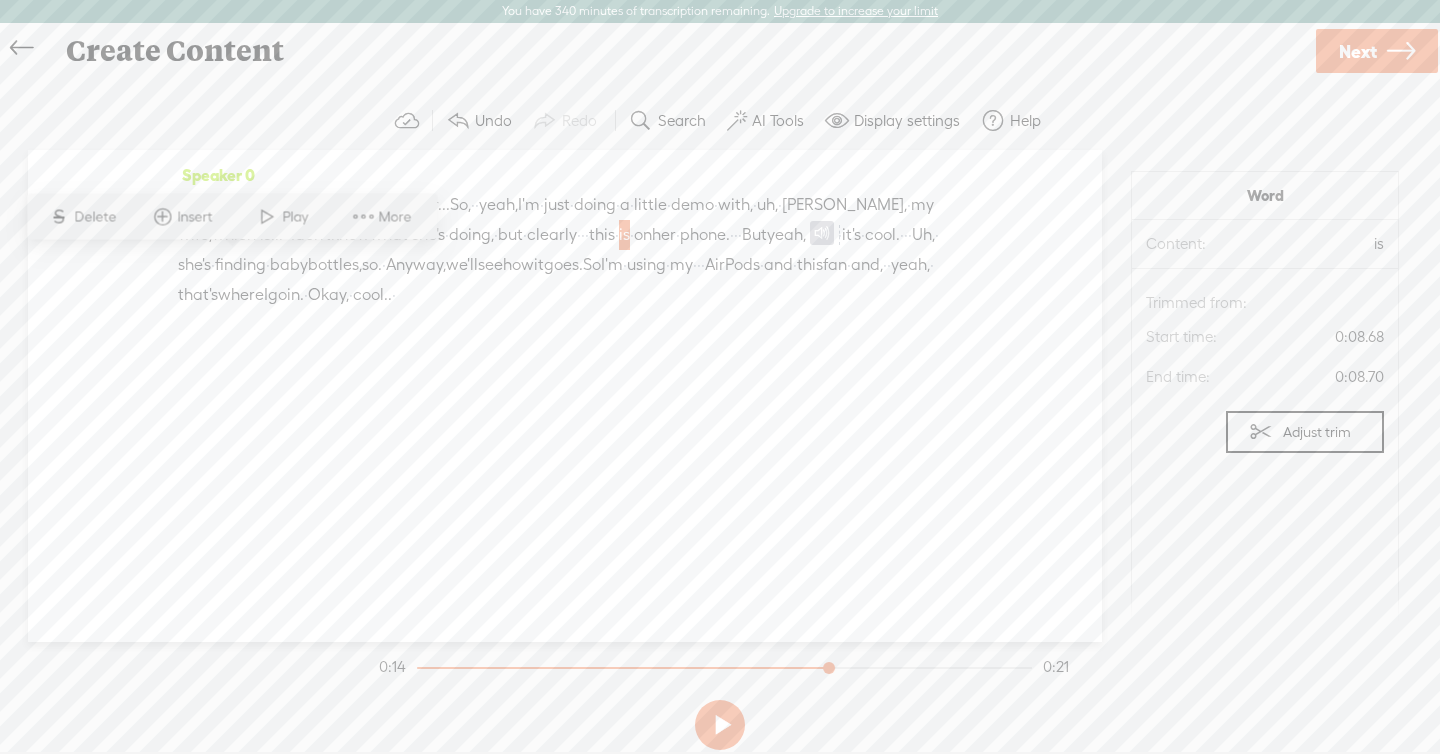 click on "Play" at bounding box center (297, 217) 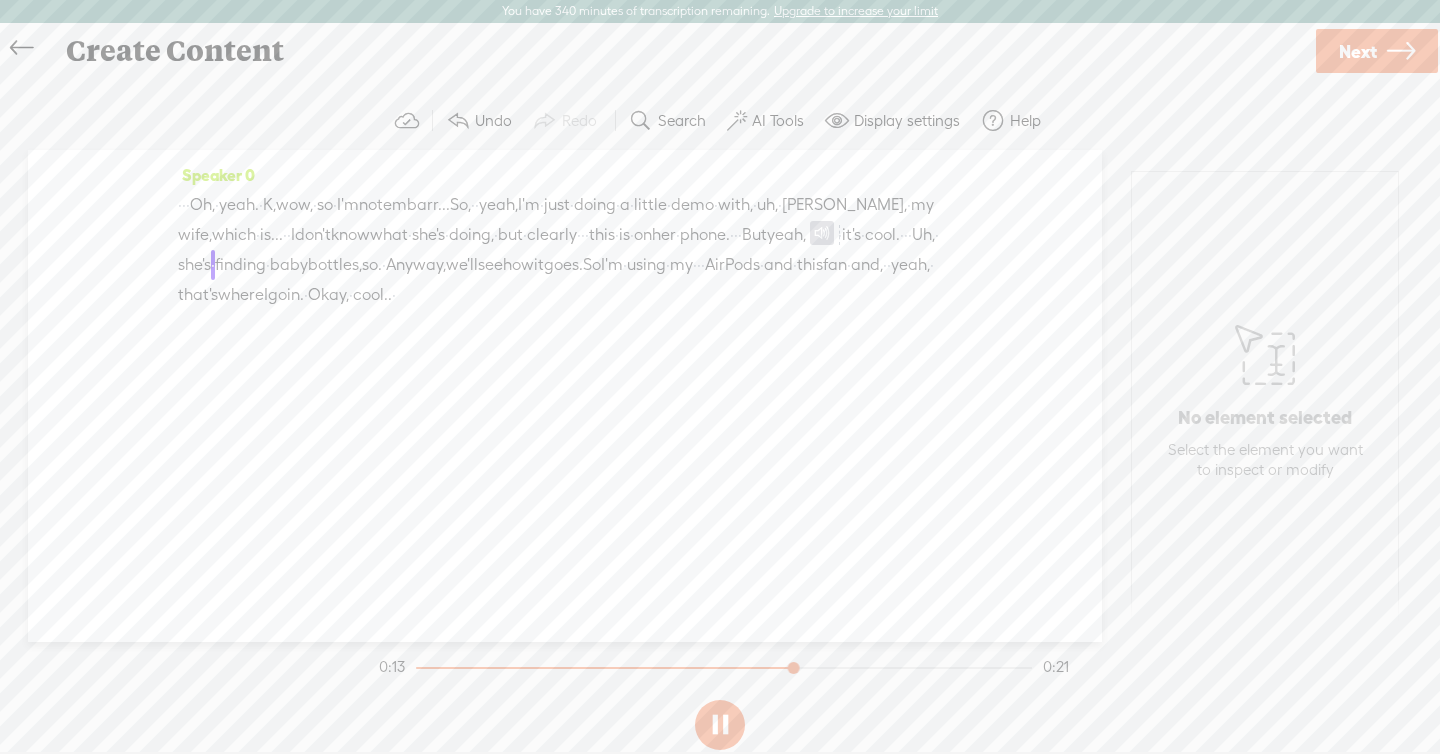click at bounding box center [720, 725] 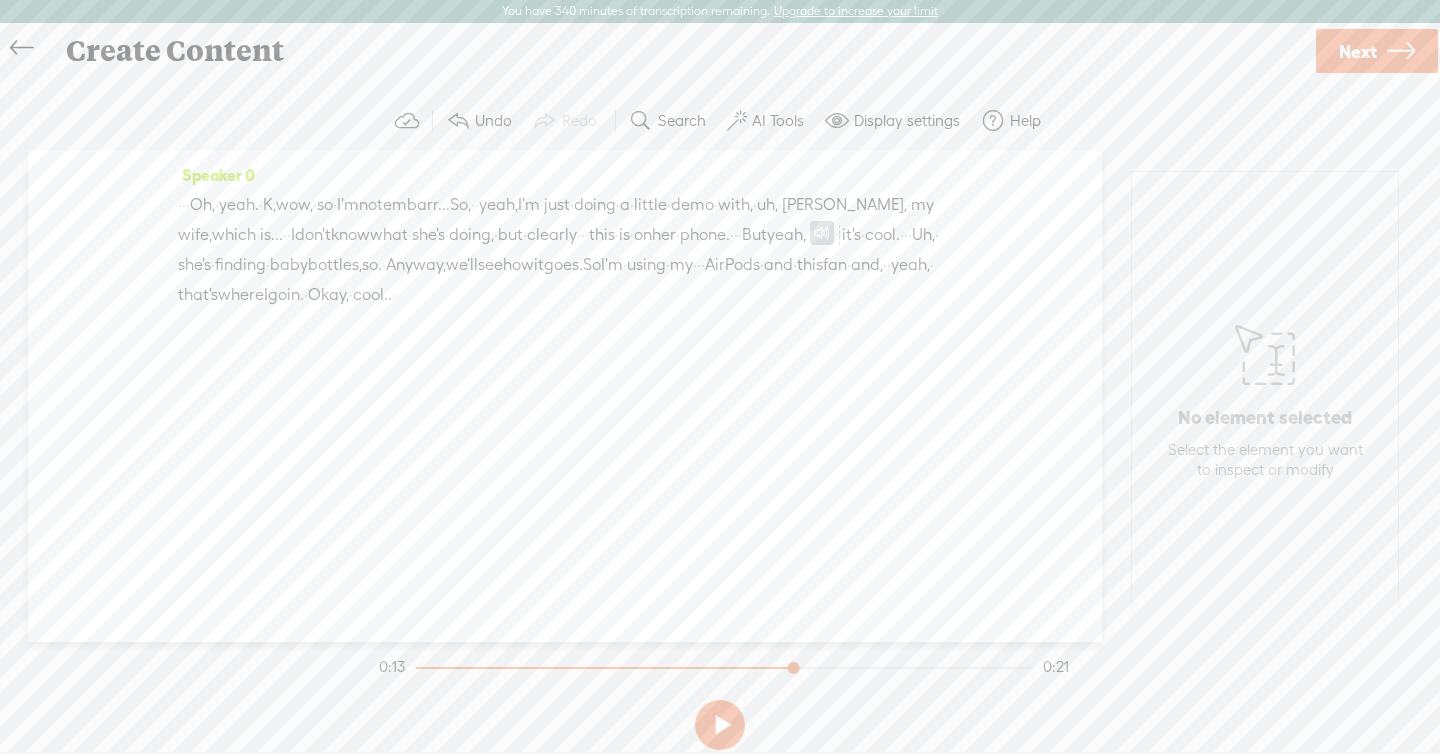 click on "on" at bounding box center [643, 235] 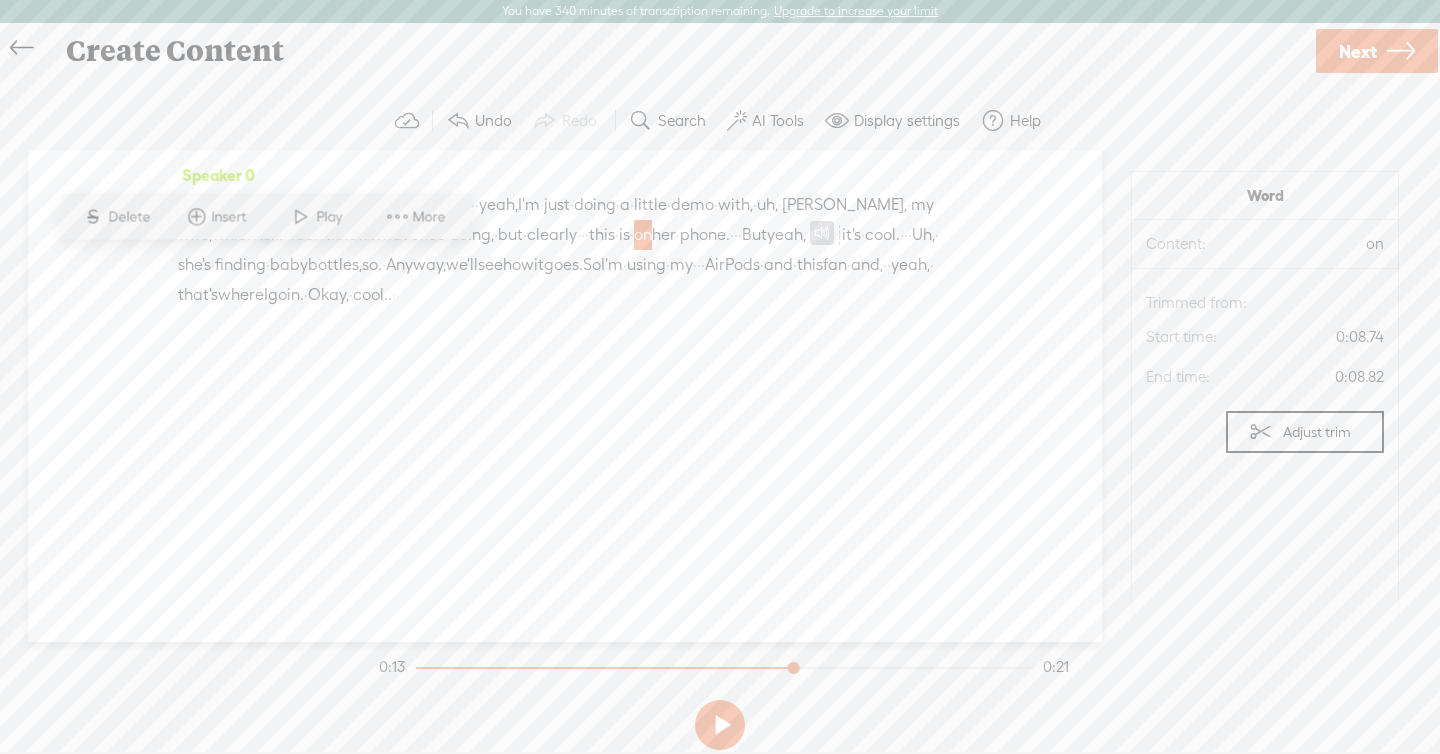 click at bounding box center [301, 217] 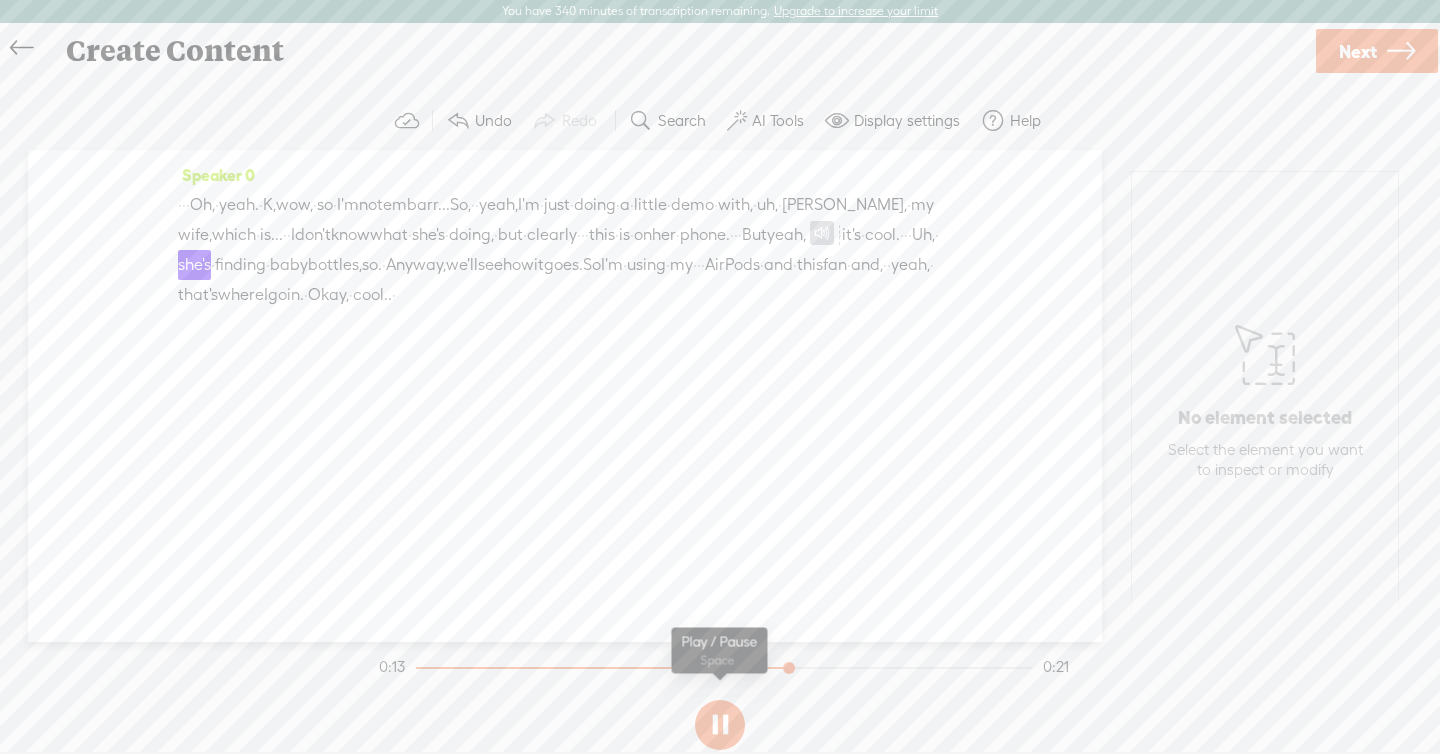 click at bounding box center [720, 725] 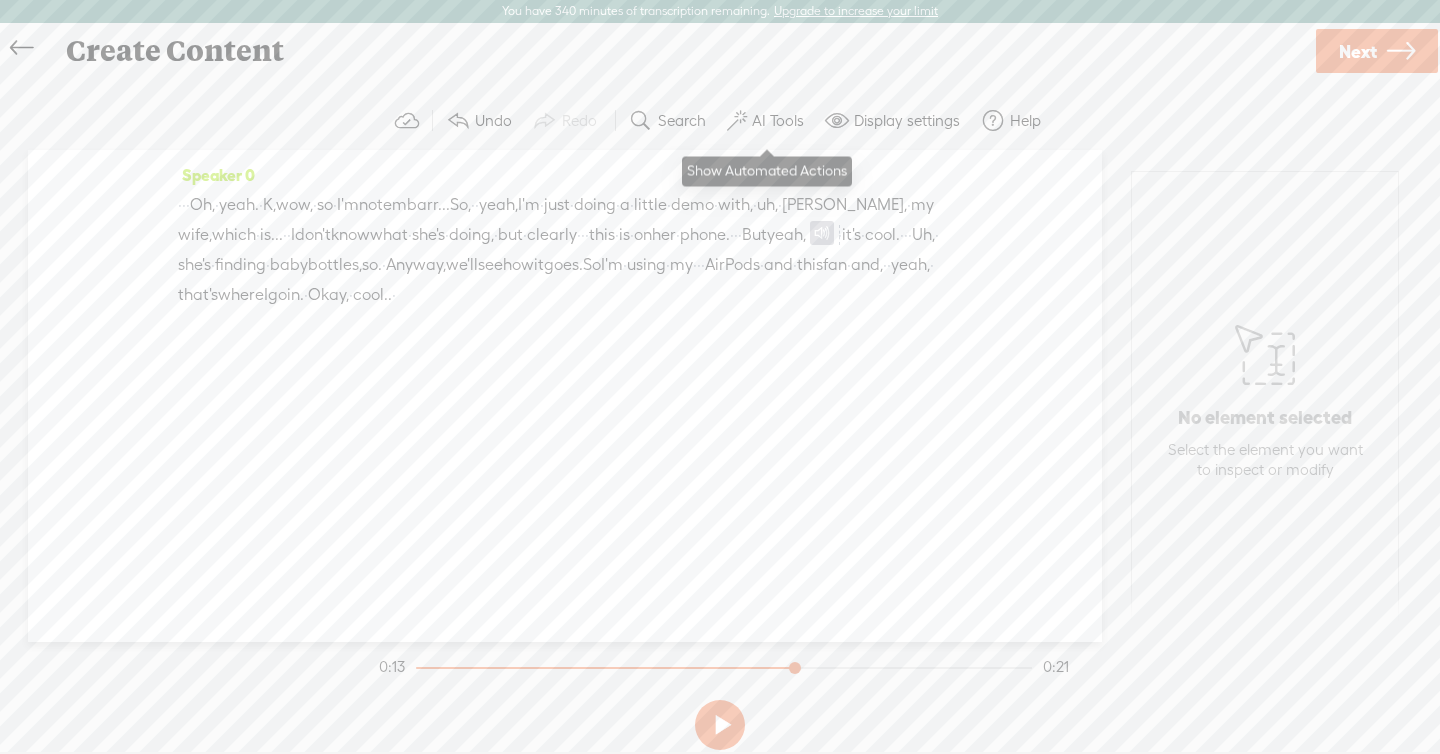 click on "AI Tools" at bounding box center [778, 121] 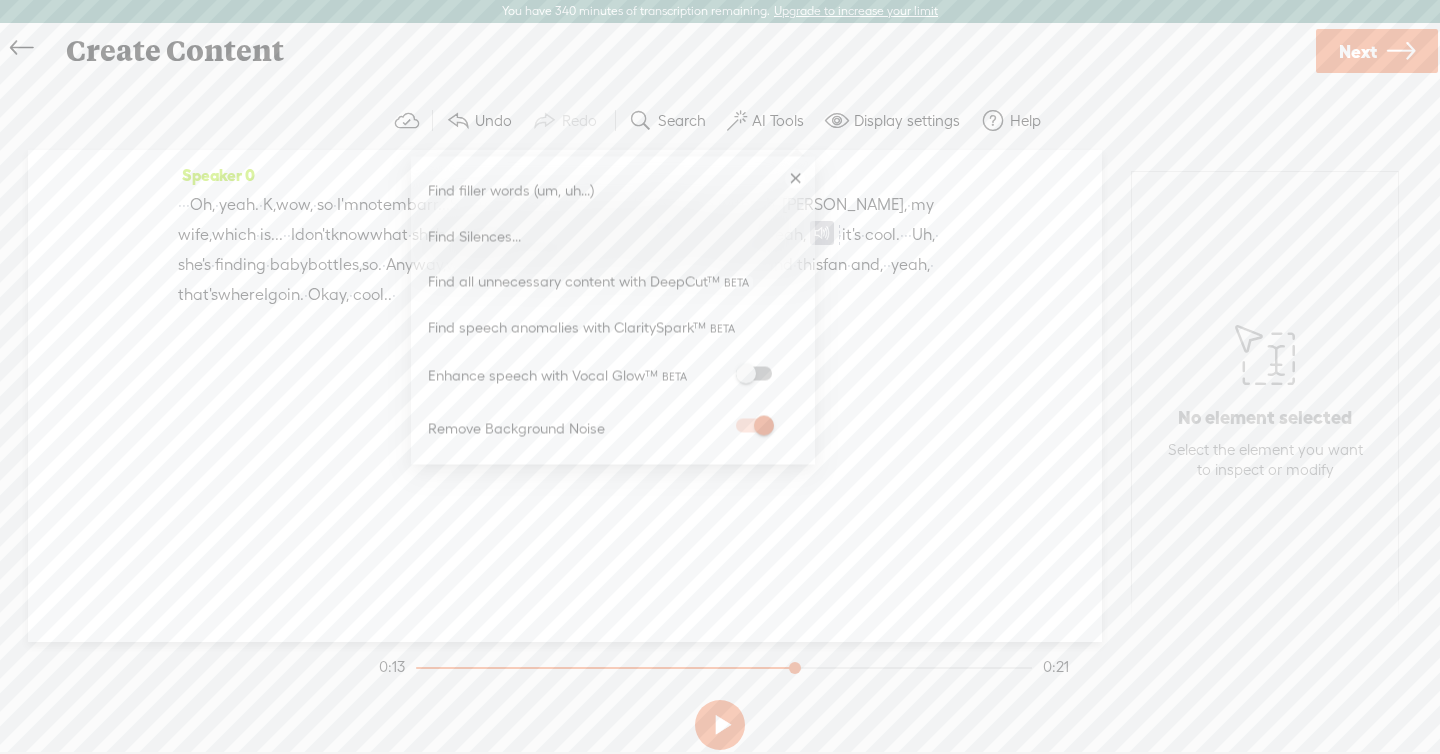 click at bounding box center (754, 425) 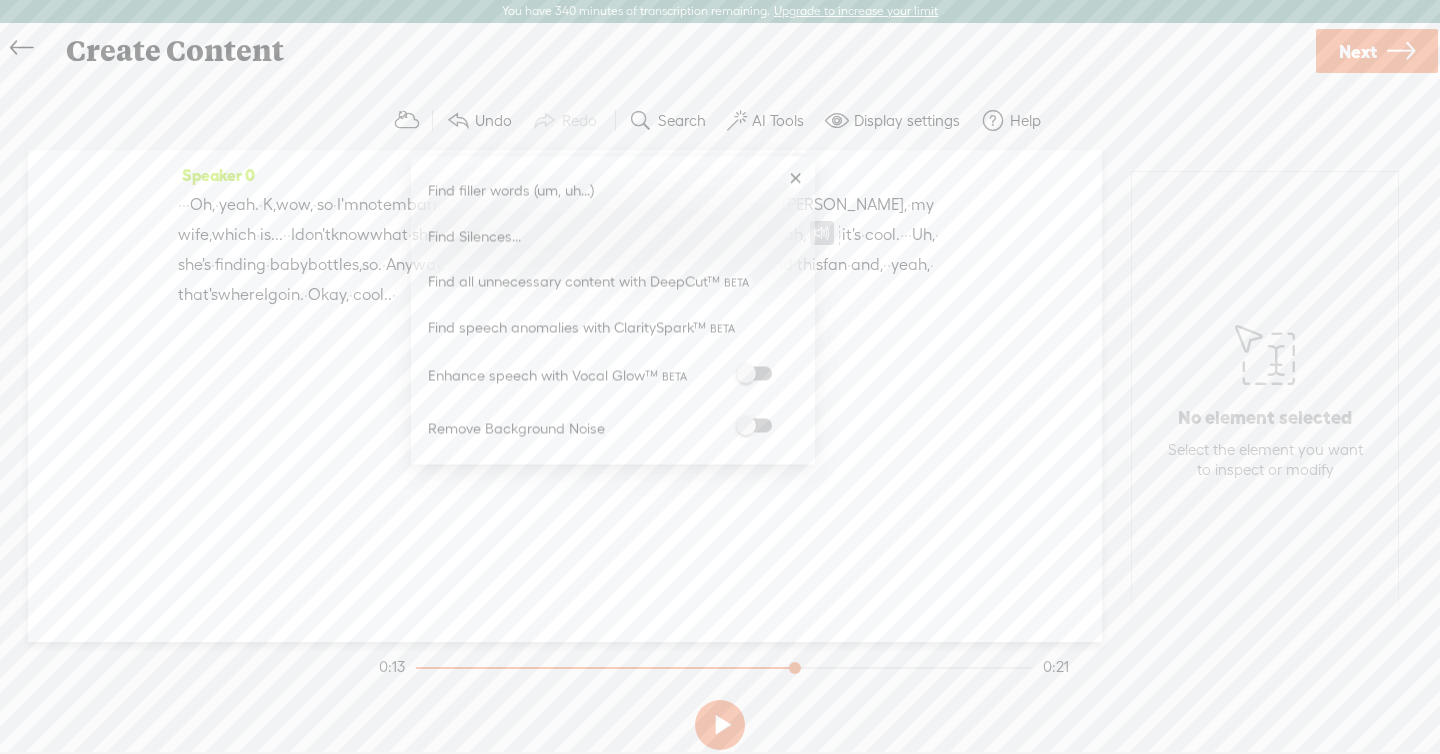 click at bounding box center (754, 425) 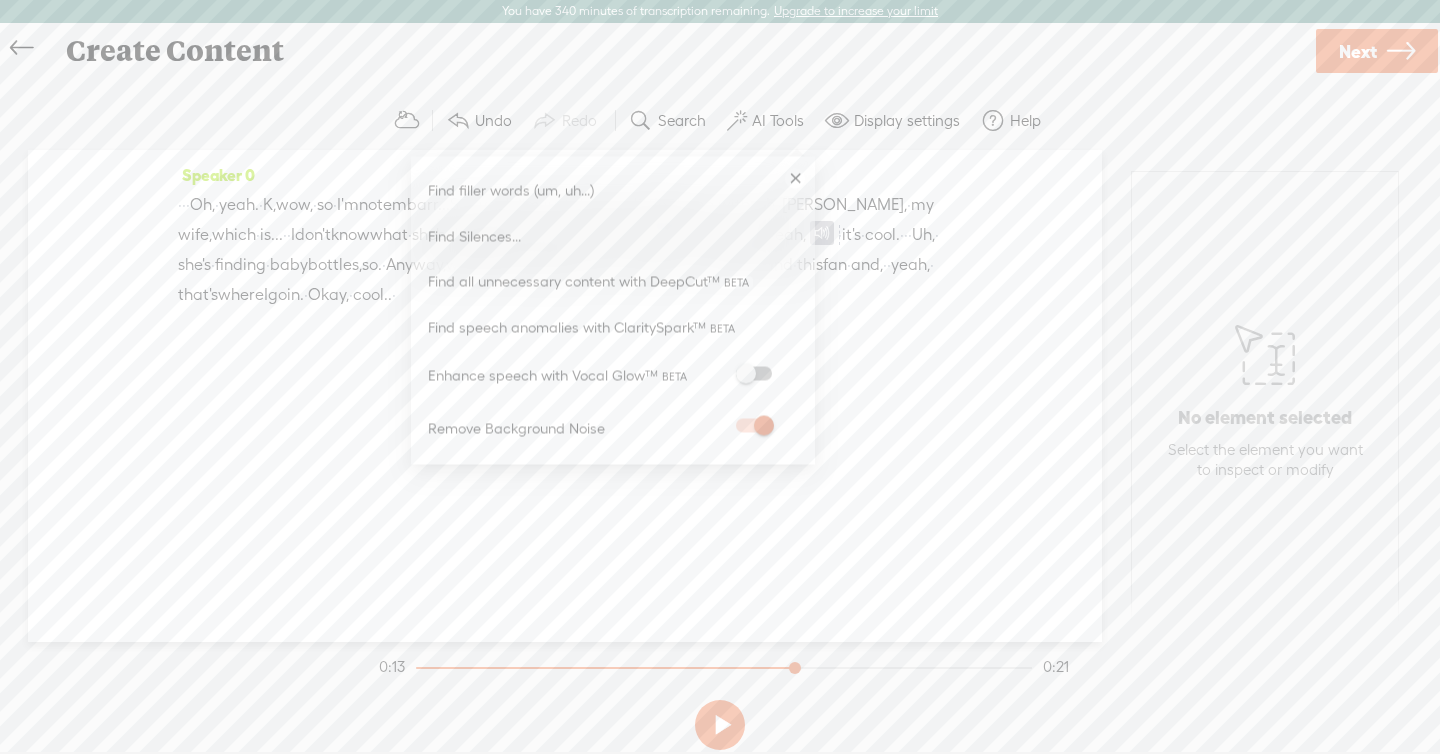 click on "is" at bounding box center (624, 235) 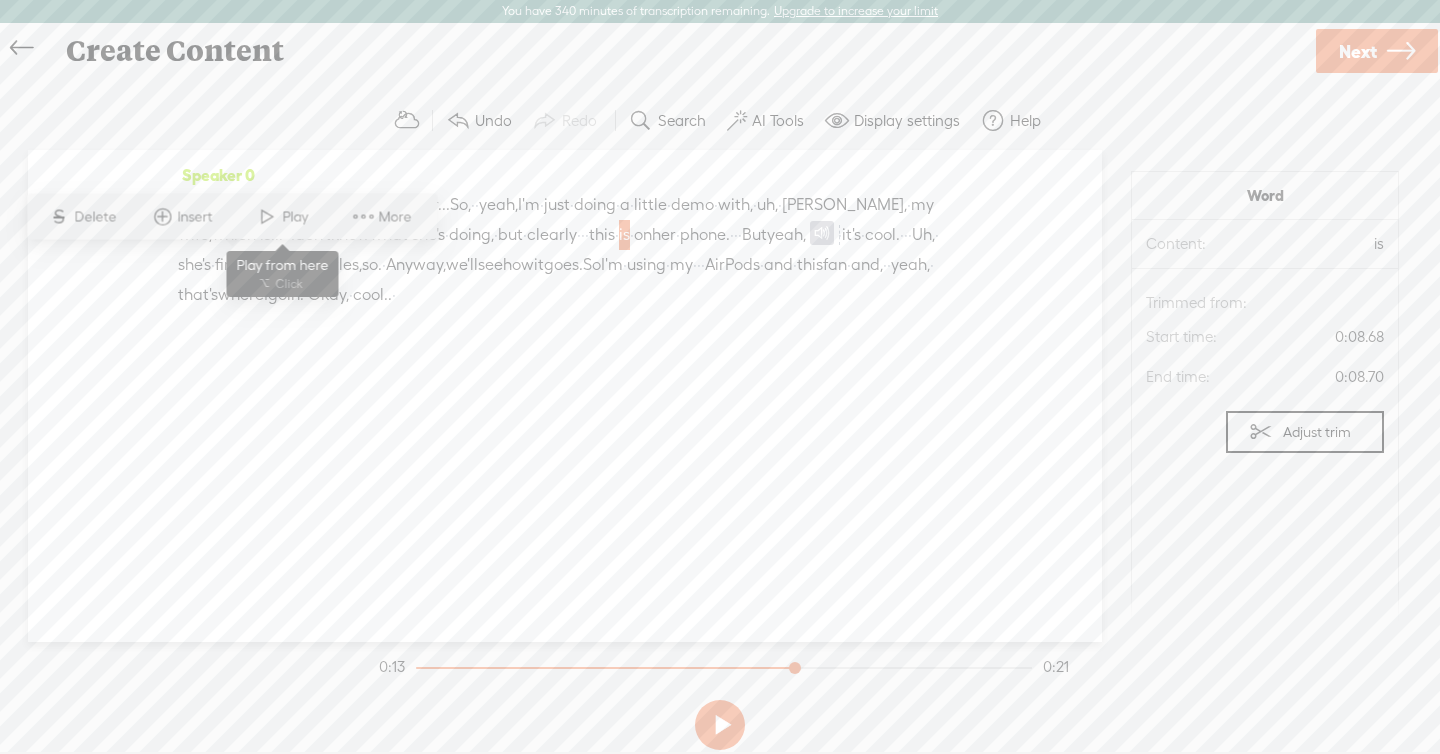 click on "Play" at bounding box center (283, 217) 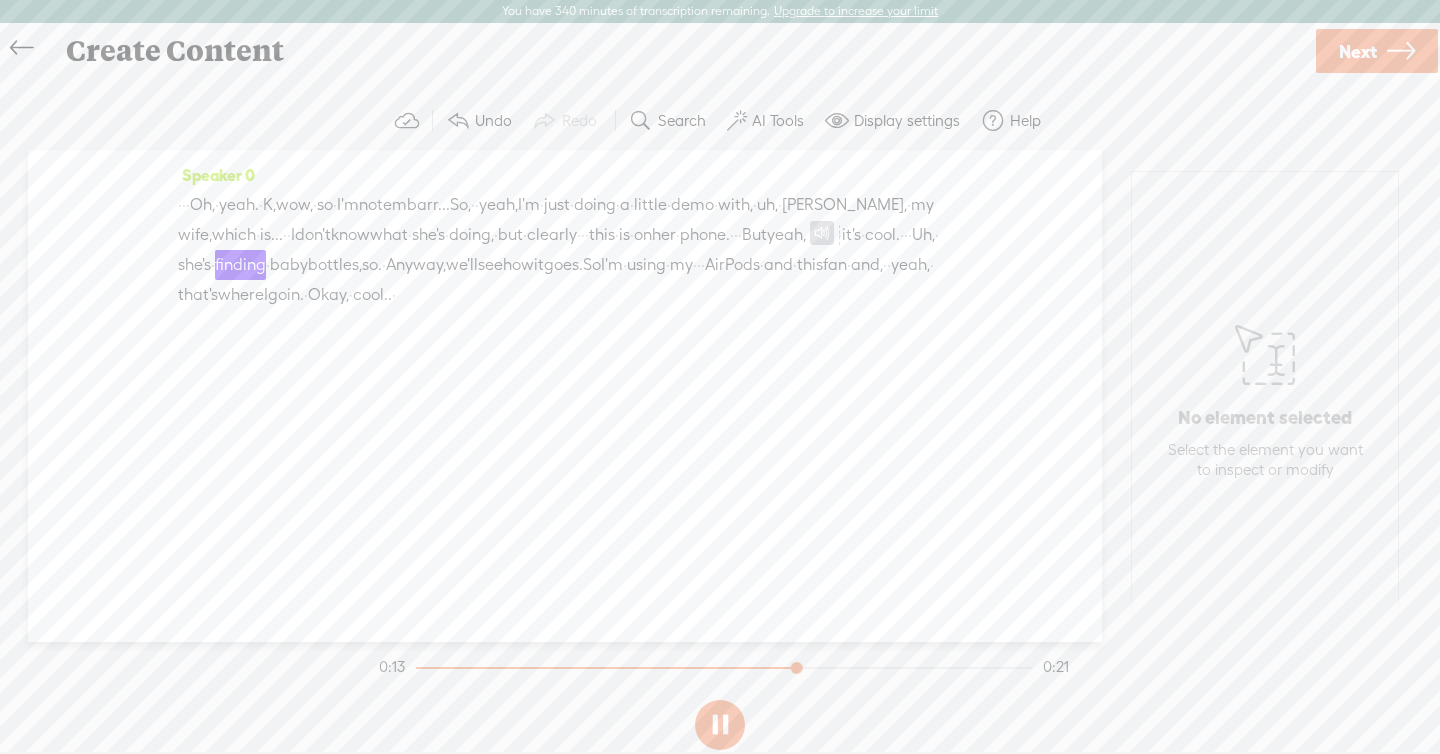 click at bounding box center [720, 725] 